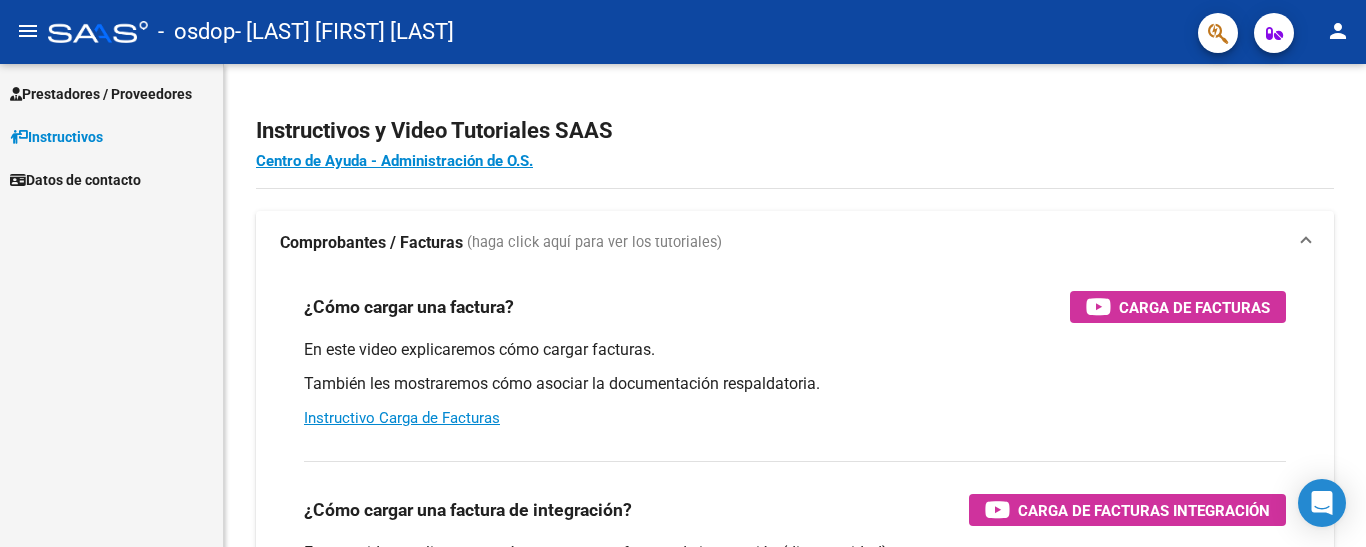scroll, scrollTop: 0, scrollLeft: 0, axis: both 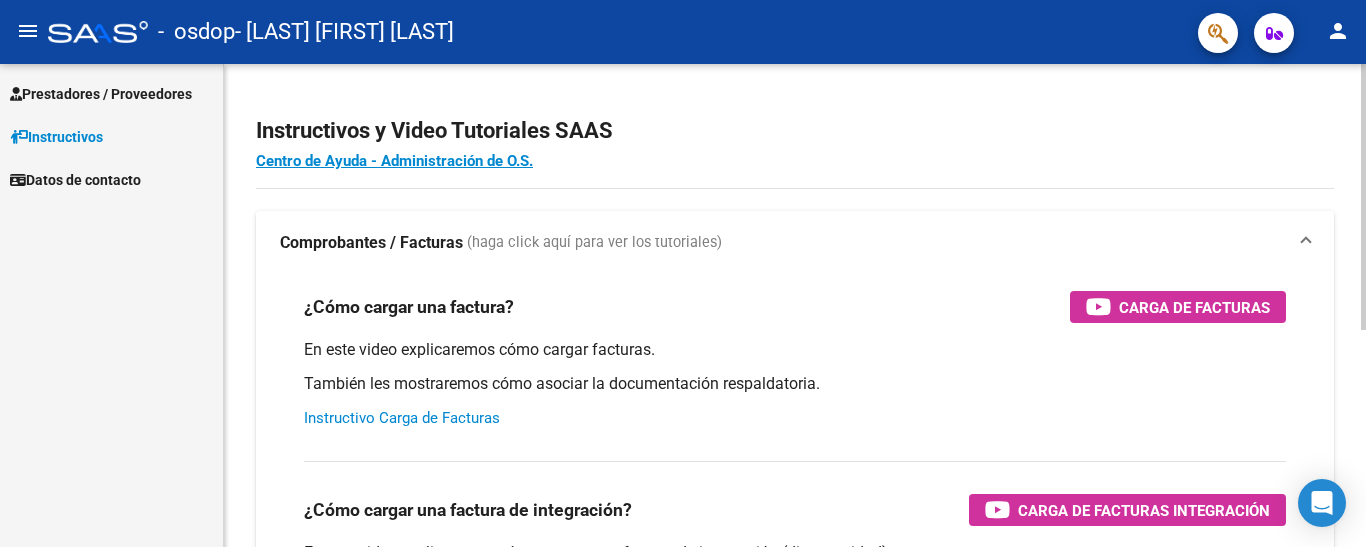 click on "Instructivo Carga de Facturas" at bounding box center (402, 418) 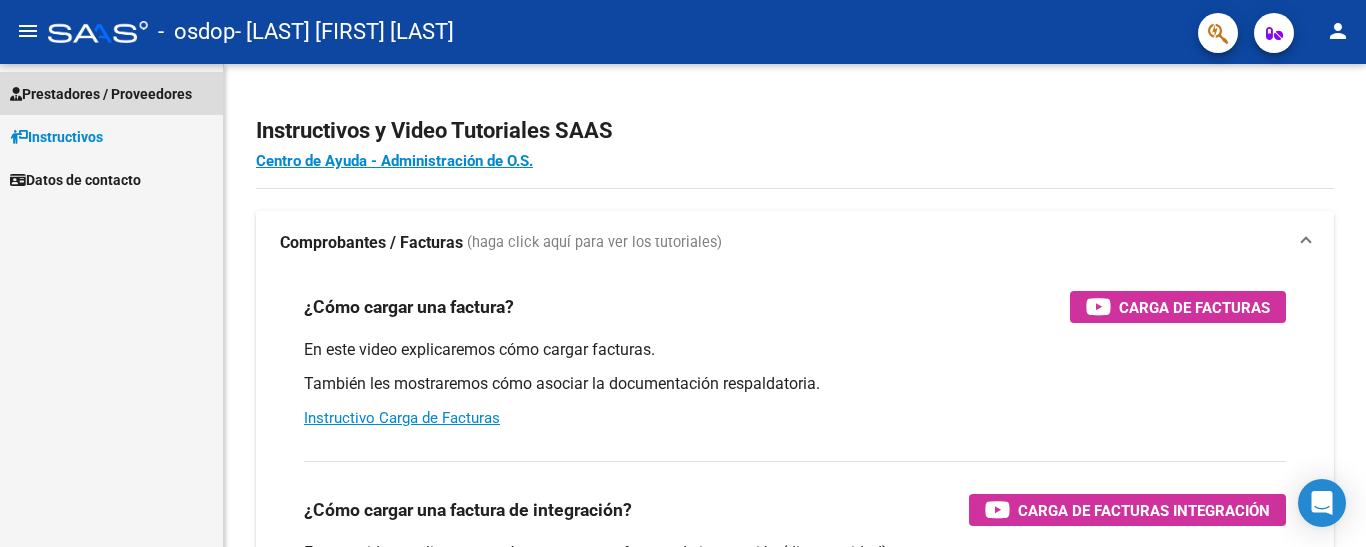 click on "Prestadores / Proveedores" at bounding box center (101, 94) 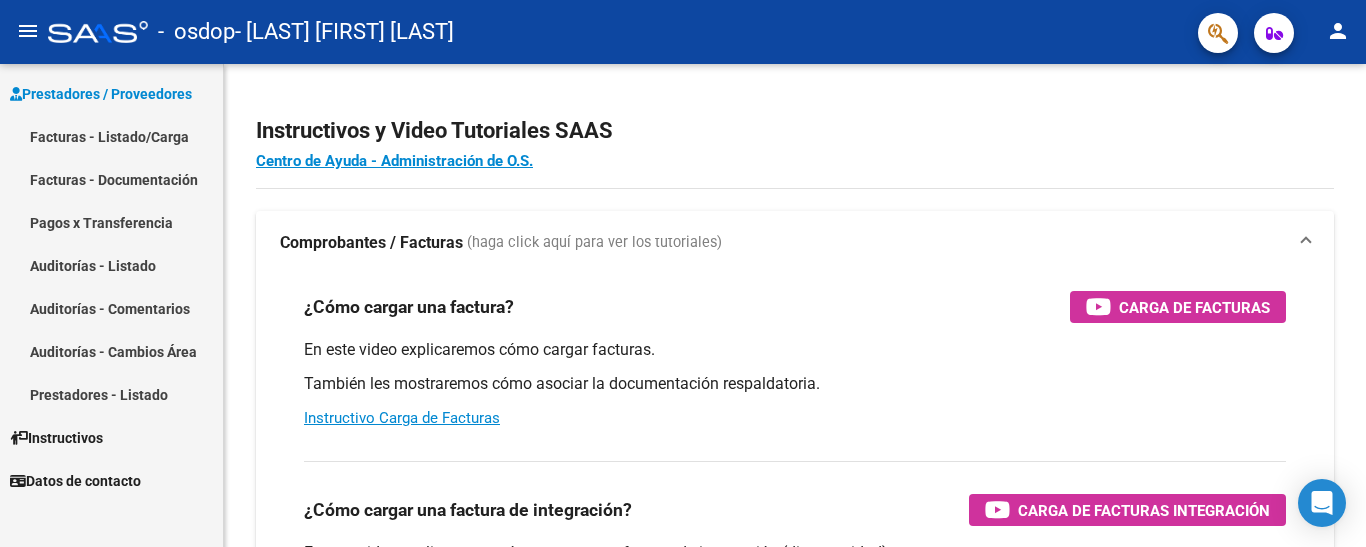 click on "Facturas - Listado/Carga" at bounding box center (111, 136) 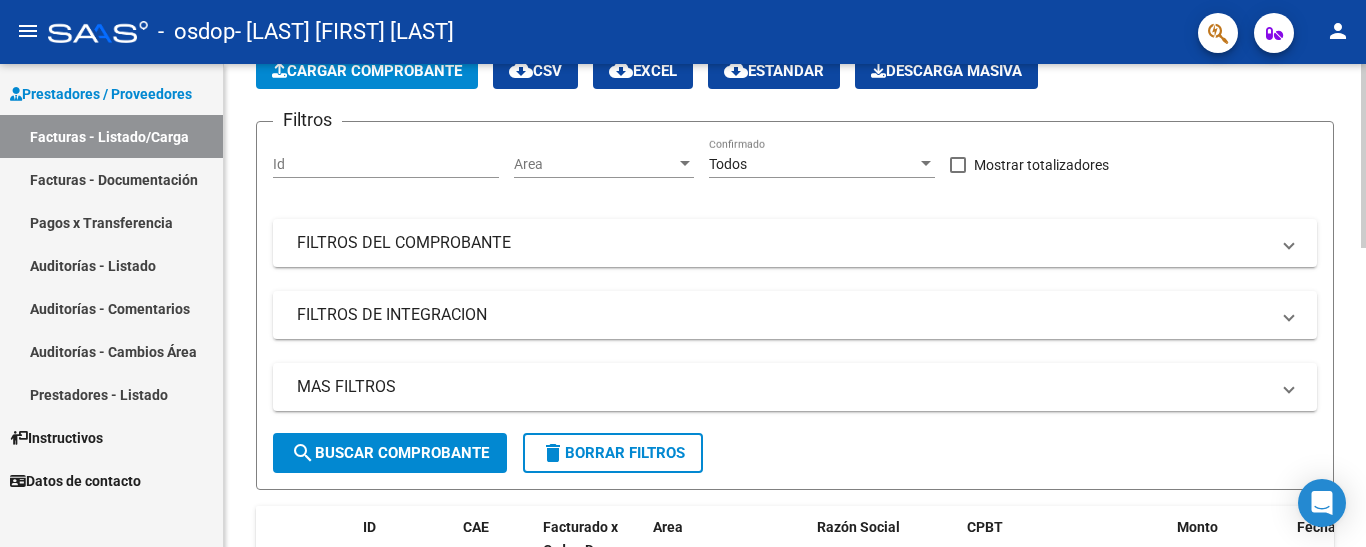 scroll, scrollTop: 58, scrollLeft: 0, axis: vertical 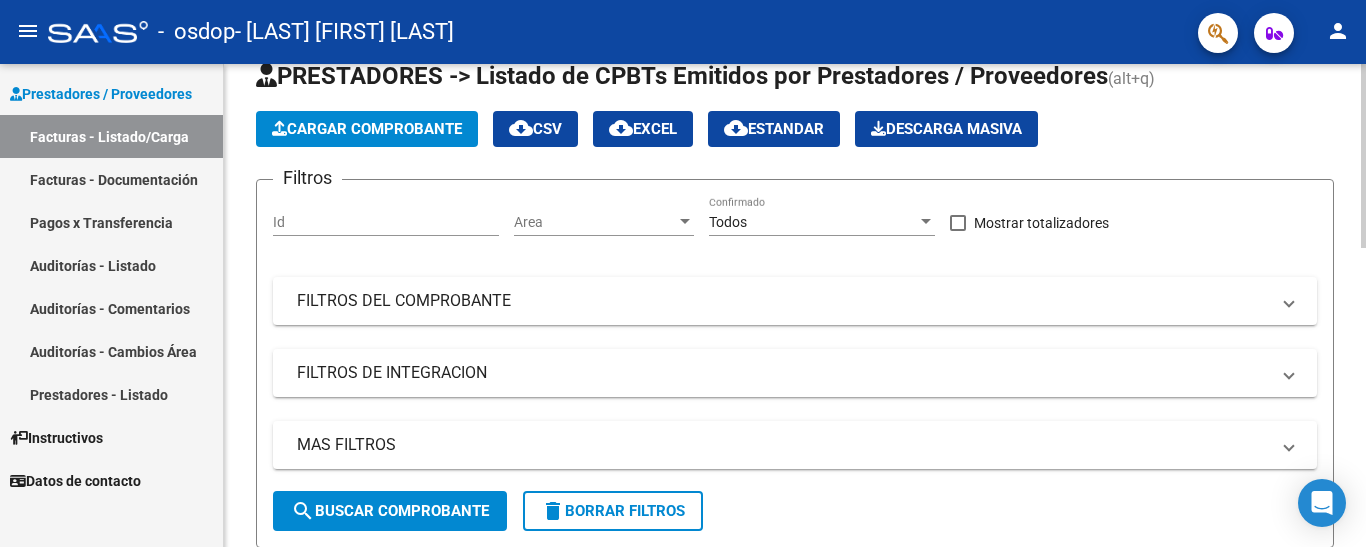 click 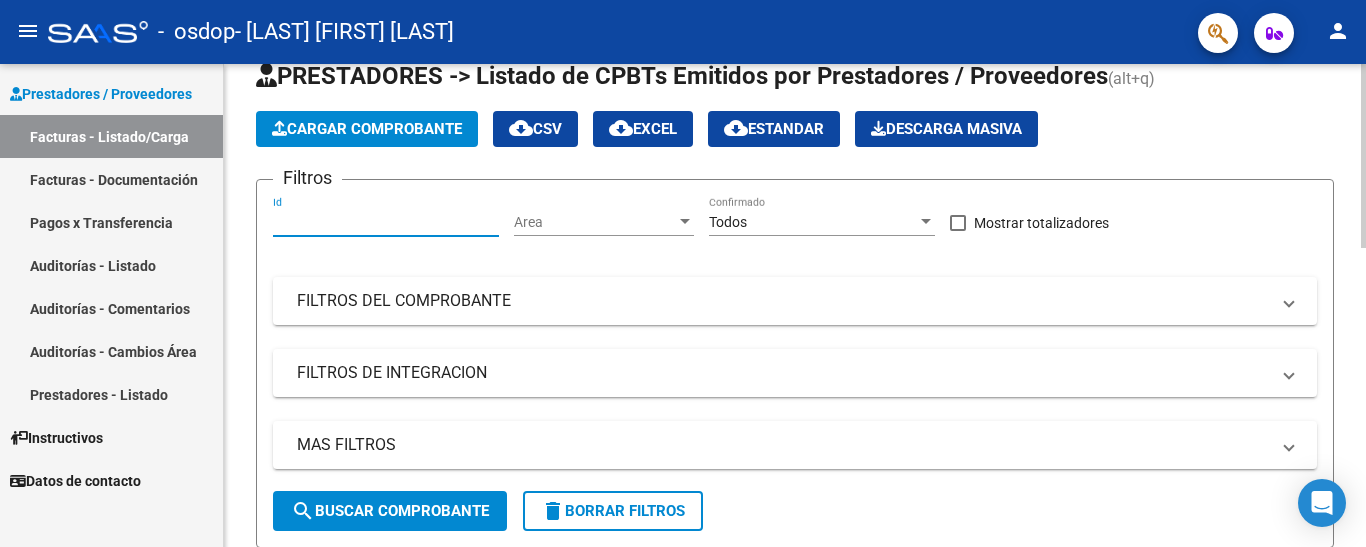 click on "Id" at bounding box center [386, 222] 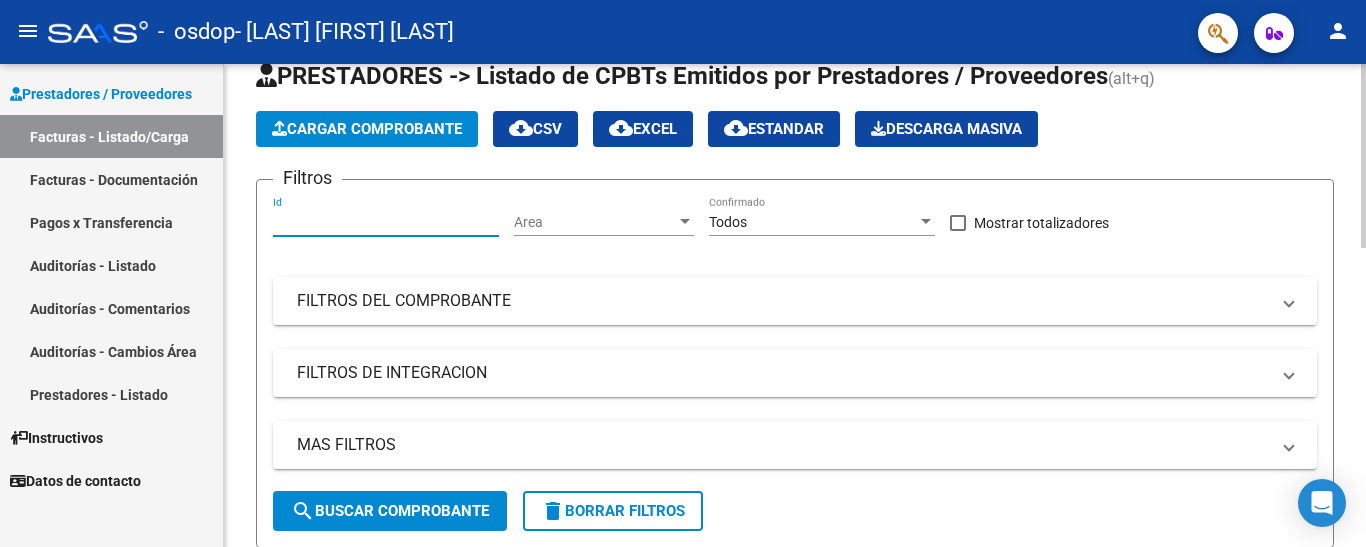 click on "Area" at bounding box center (595, 222) 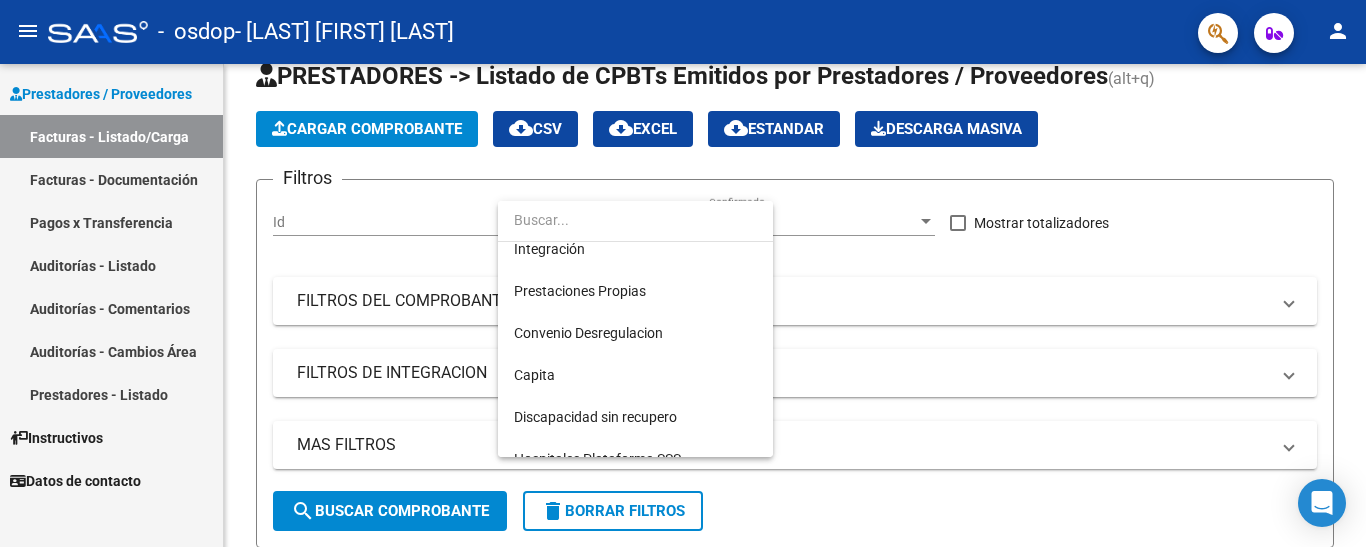 scroll, scrollTop: 206, scrollLeft: 0, axis: vertical 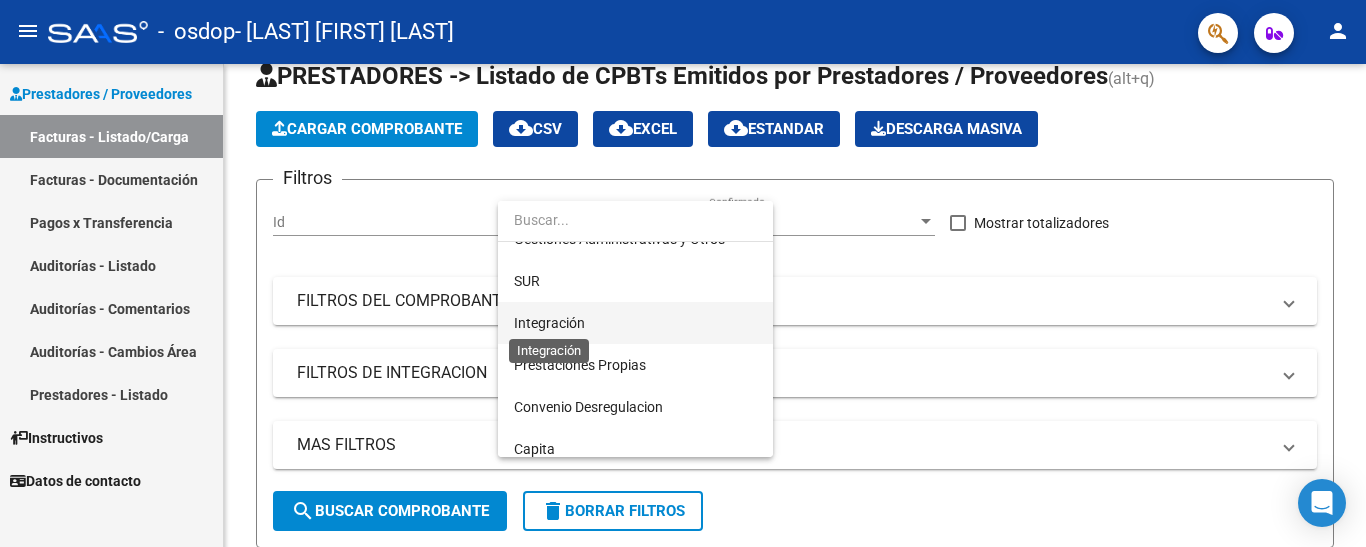 click on "Integración" at bounding box center [549, 323] 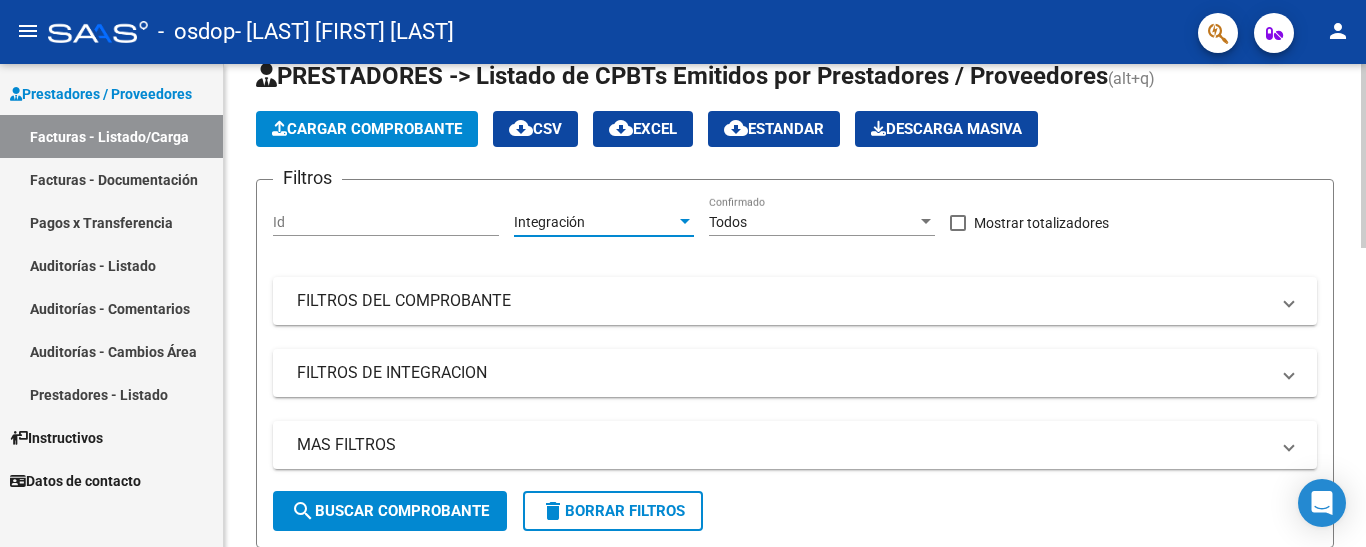 click at bounding box center (685, 222) 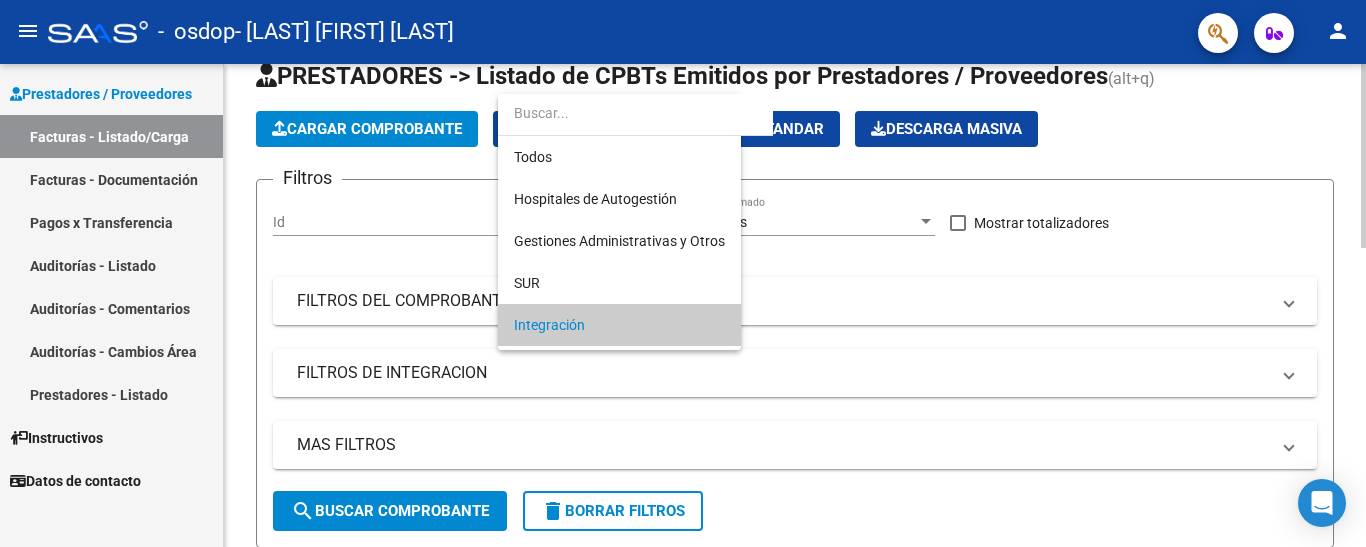 scroll, scrollTop: 103, scrollLeft: 0, axis: vertical 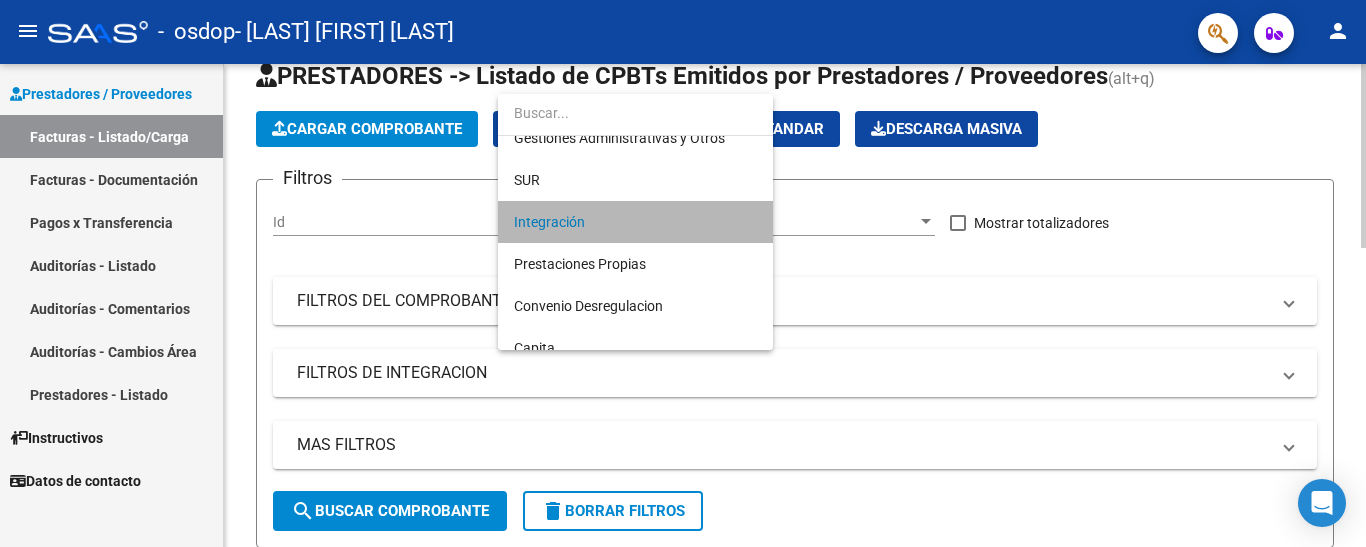 click on "Integración" at bounding box center (635, 222) 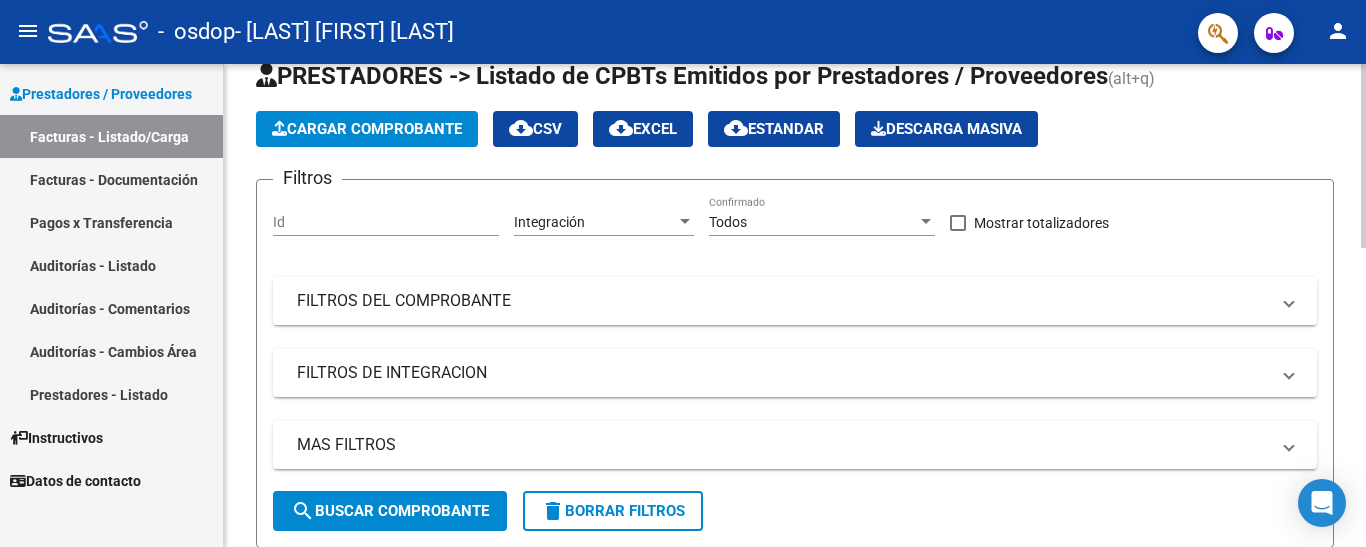click on "FILTROS DEL COMPROBANTE" at bounding box center [783, 301] 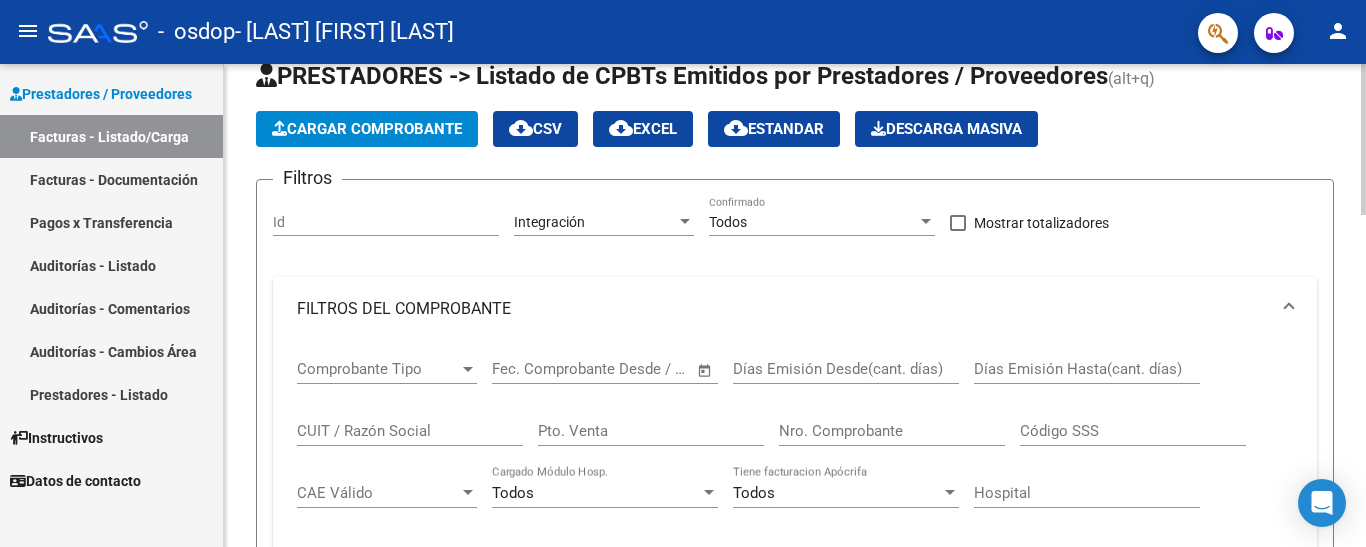 drag, startPoint x: 782, startPoint y: 302, endPoint x: 685, endPoint y: 212, distance: 132.32158 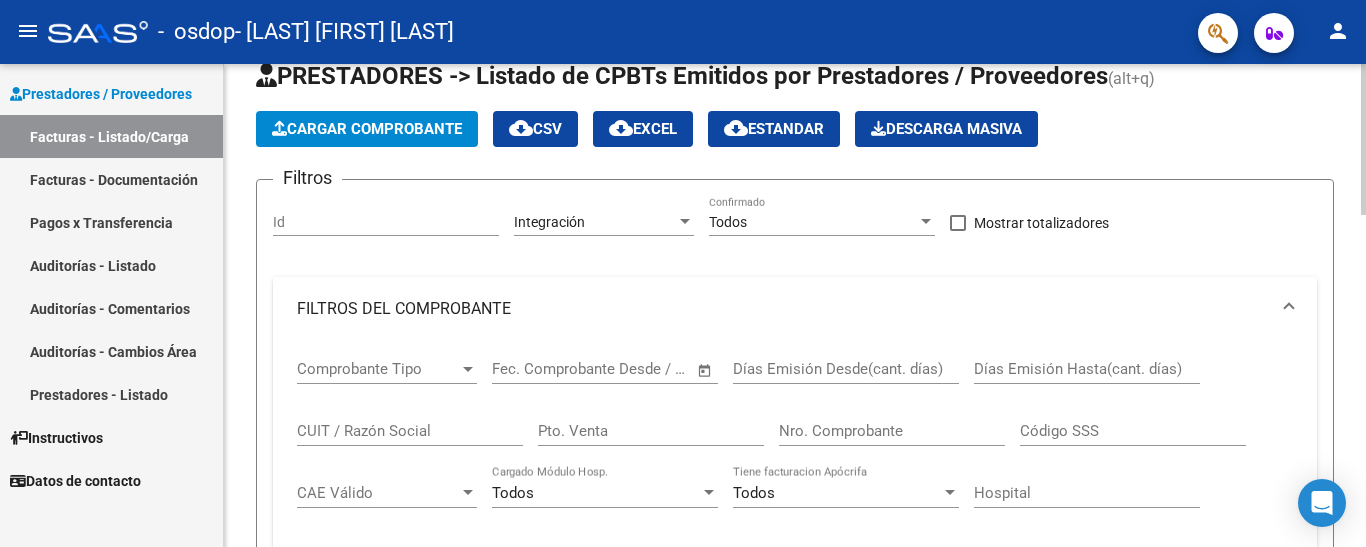 click on "Integración Area" 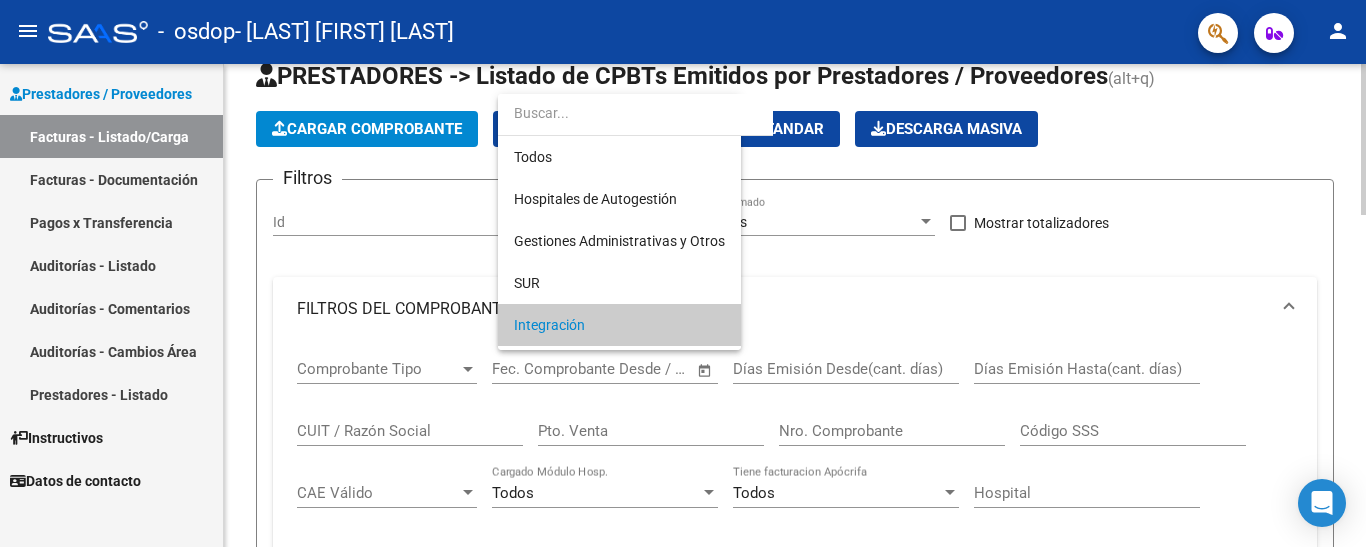 scroll, scrollTop: 103, scrollLeft: 0, axis: vertical 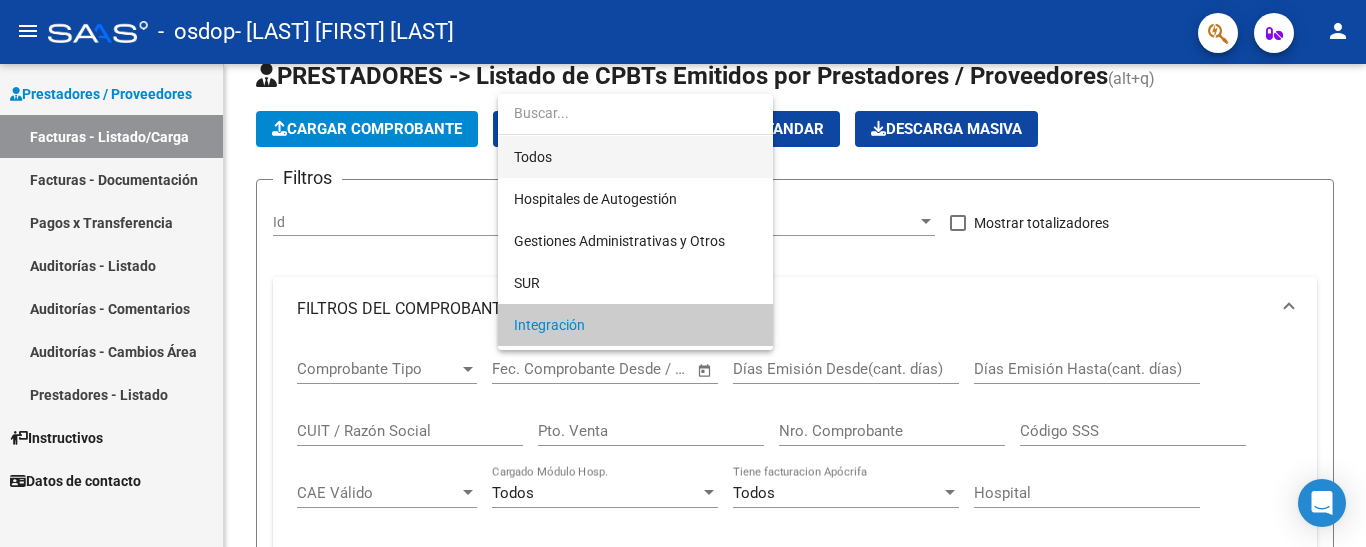click on "Todos" at bounding box center (635, 157) 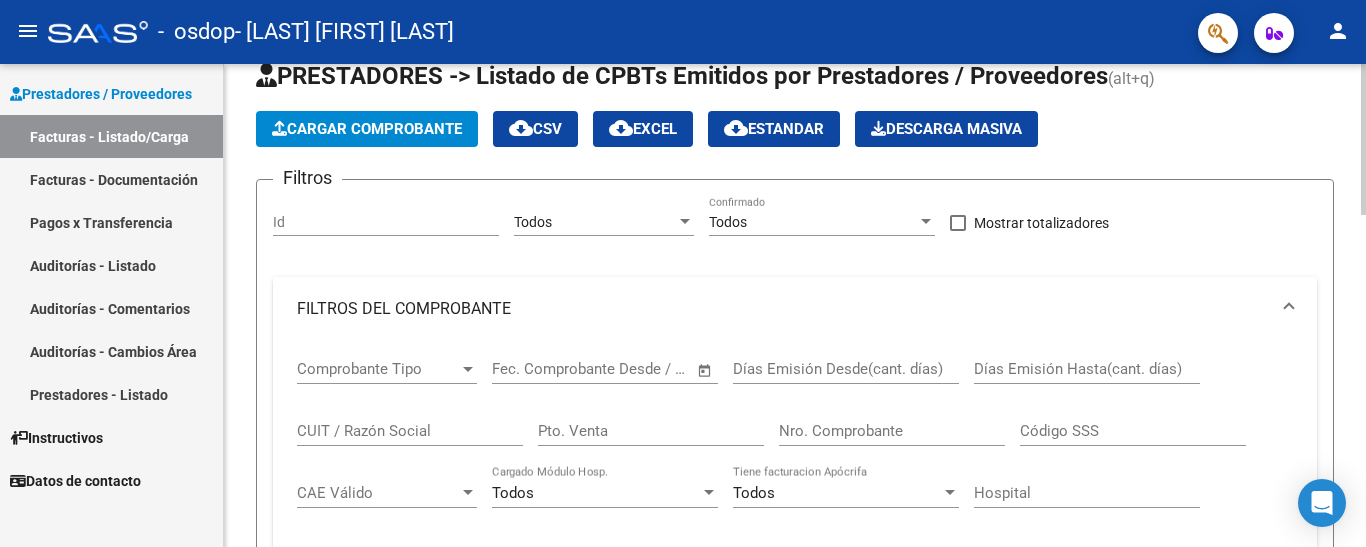 click on "FILTROS DEL COMPROBANTE" at bounding box center (795, 309) 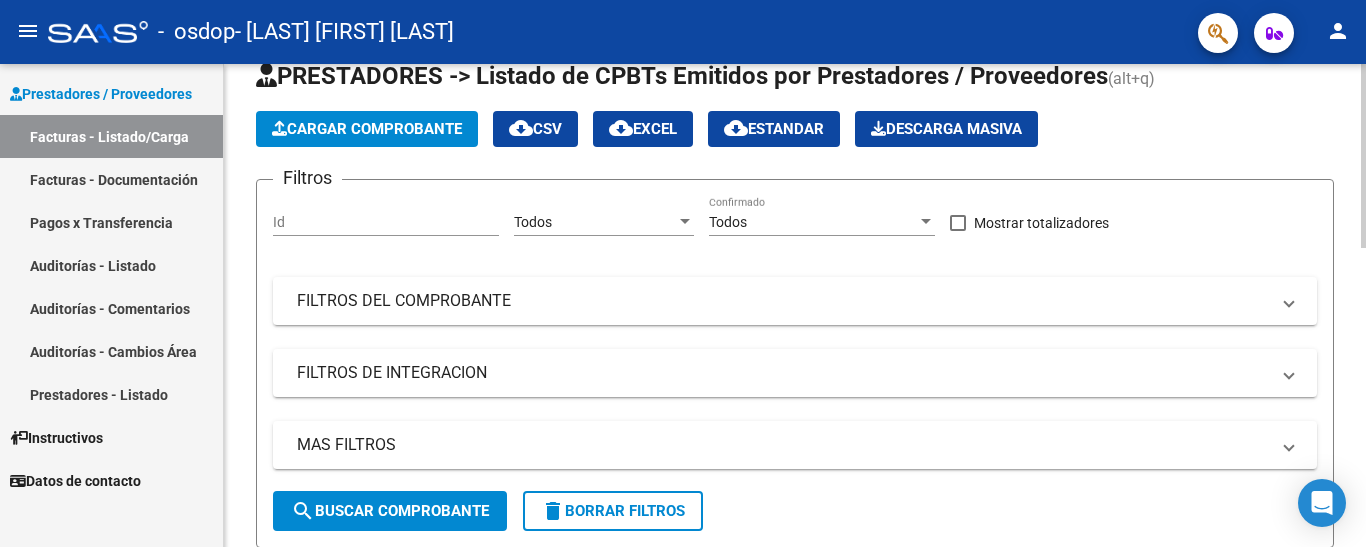 click on "search  Buscar Comprobante" 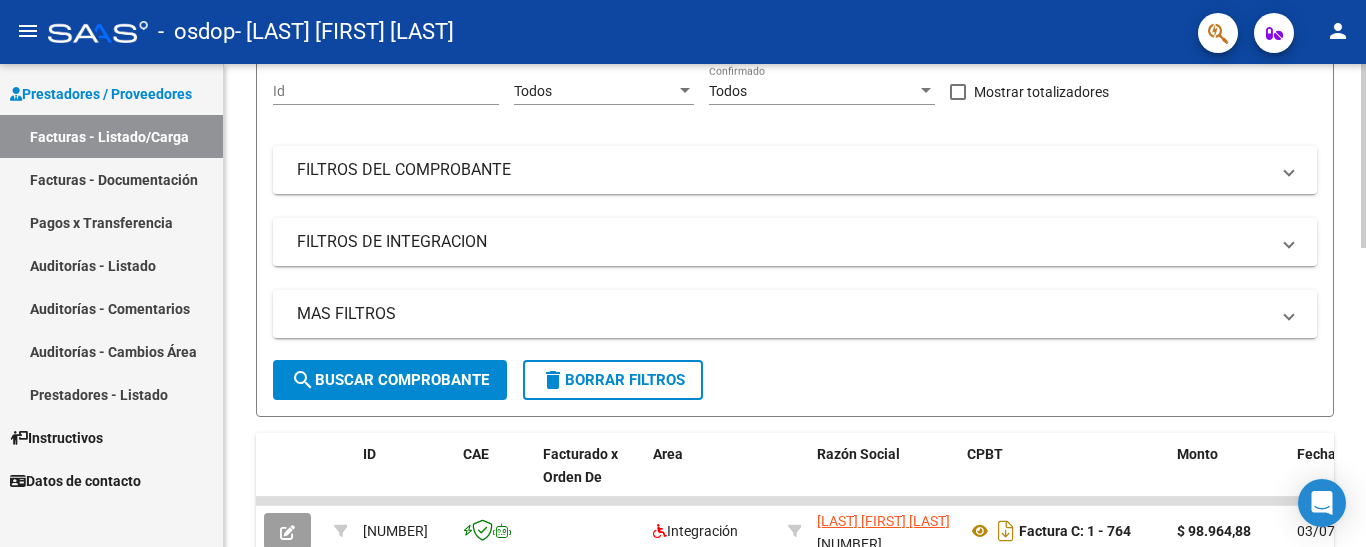 click 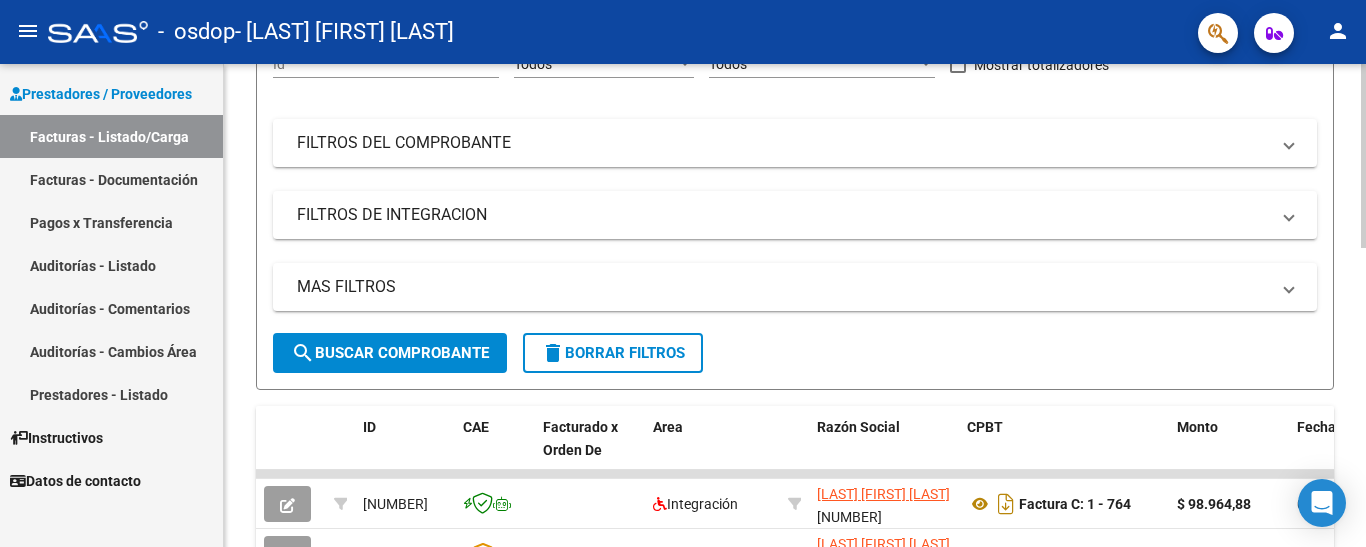 click 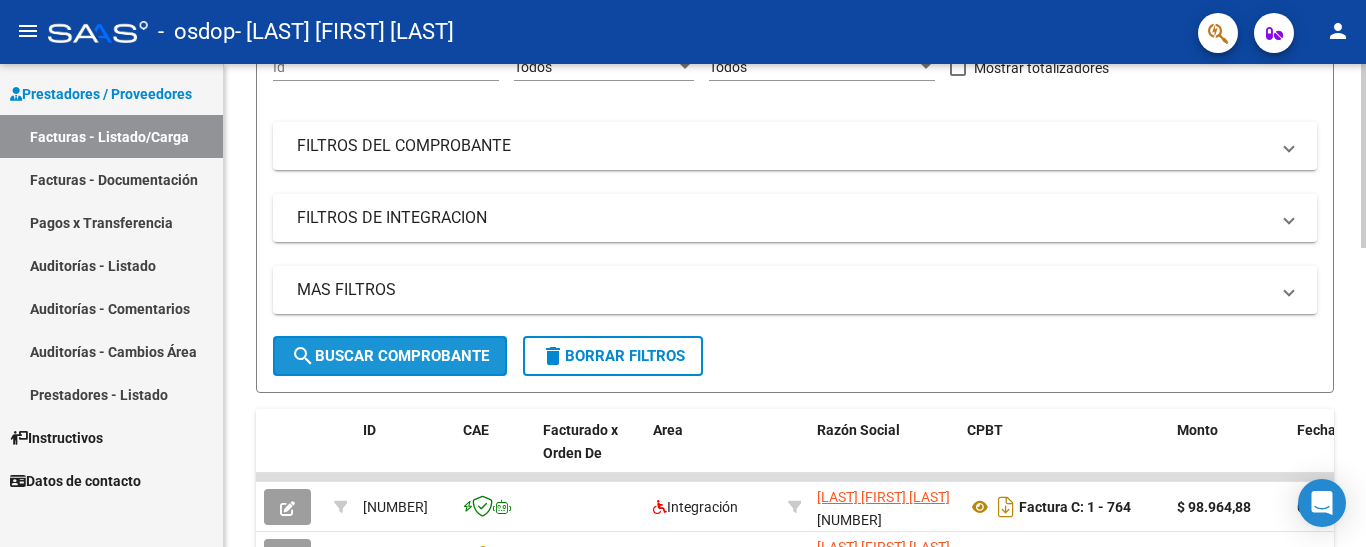 click on "search  Buscar Comprobante" 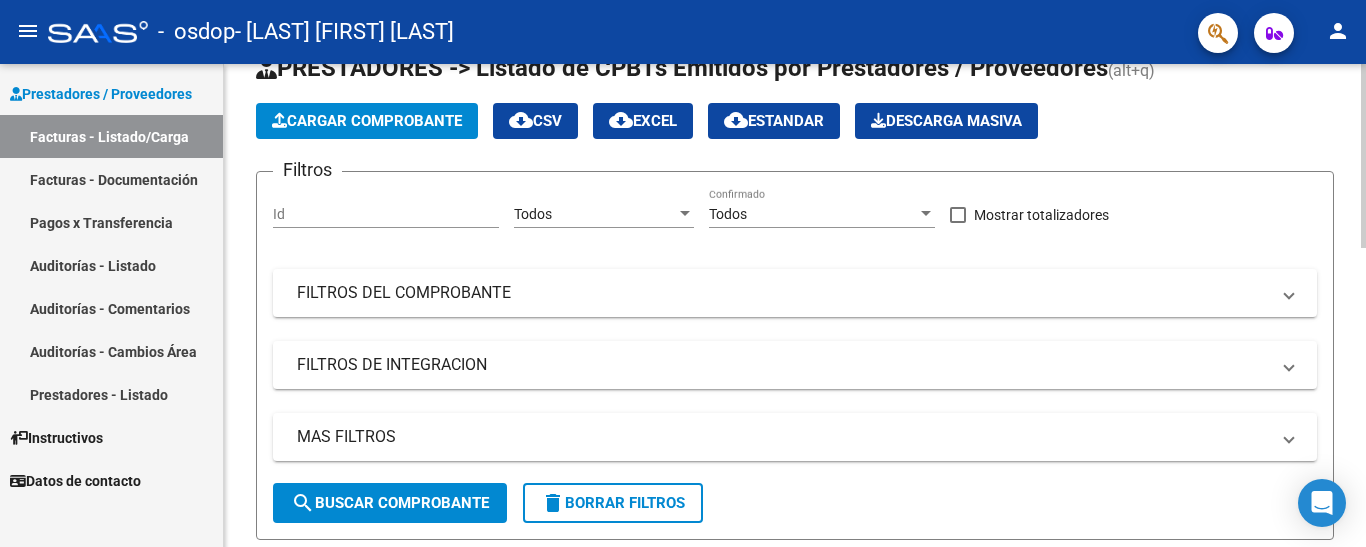 scroll, scrollTop: 3, scrollLeft: 0, axis: vertical 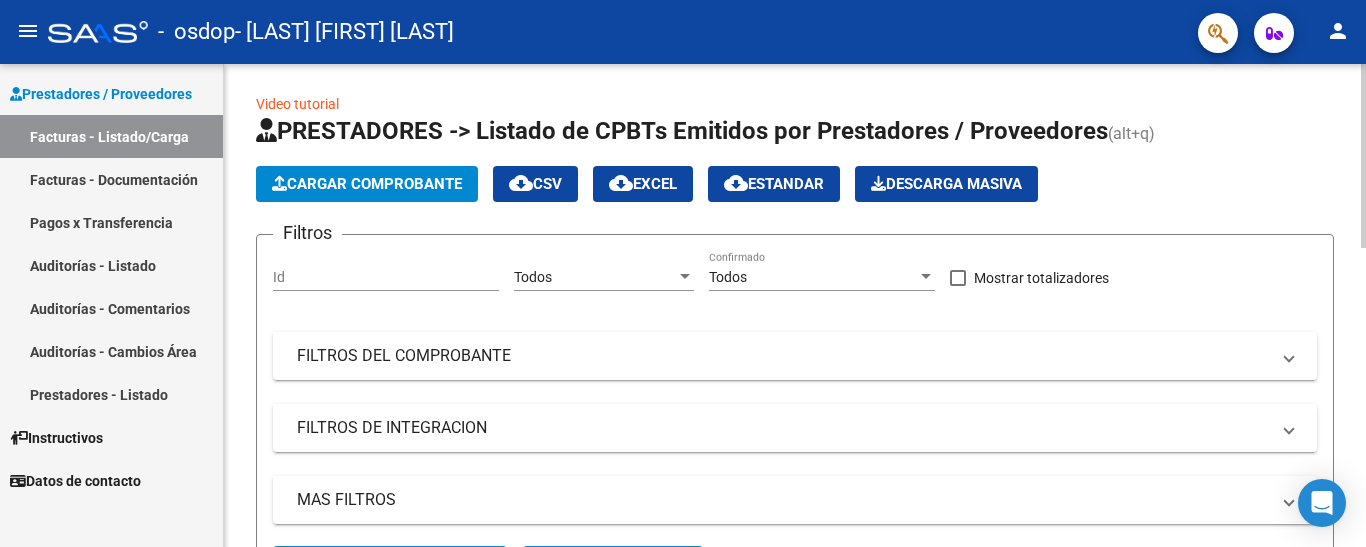 click 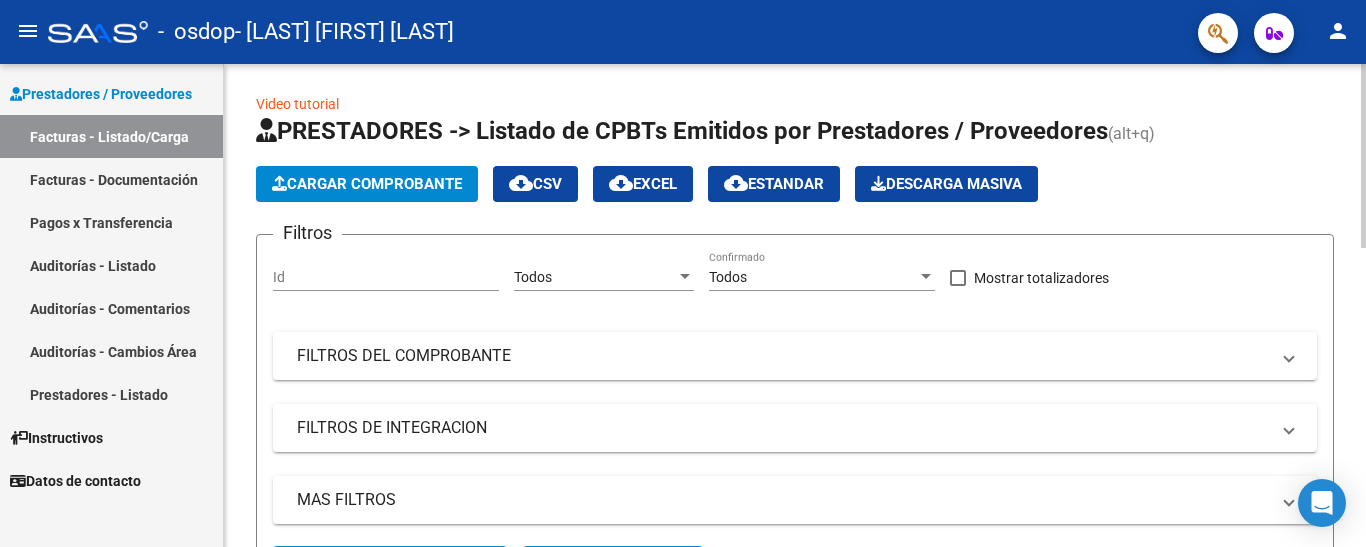 scroll, scrollTop: 0, scrollLeft: 0, axis: both 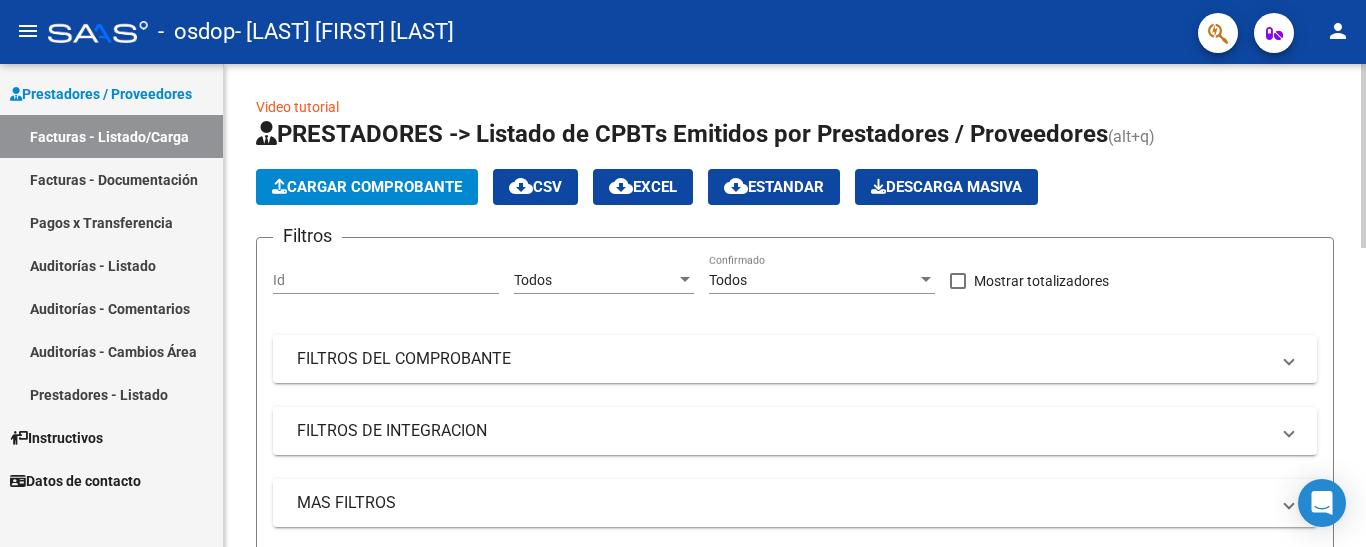 click on "Cargar Comprobante" 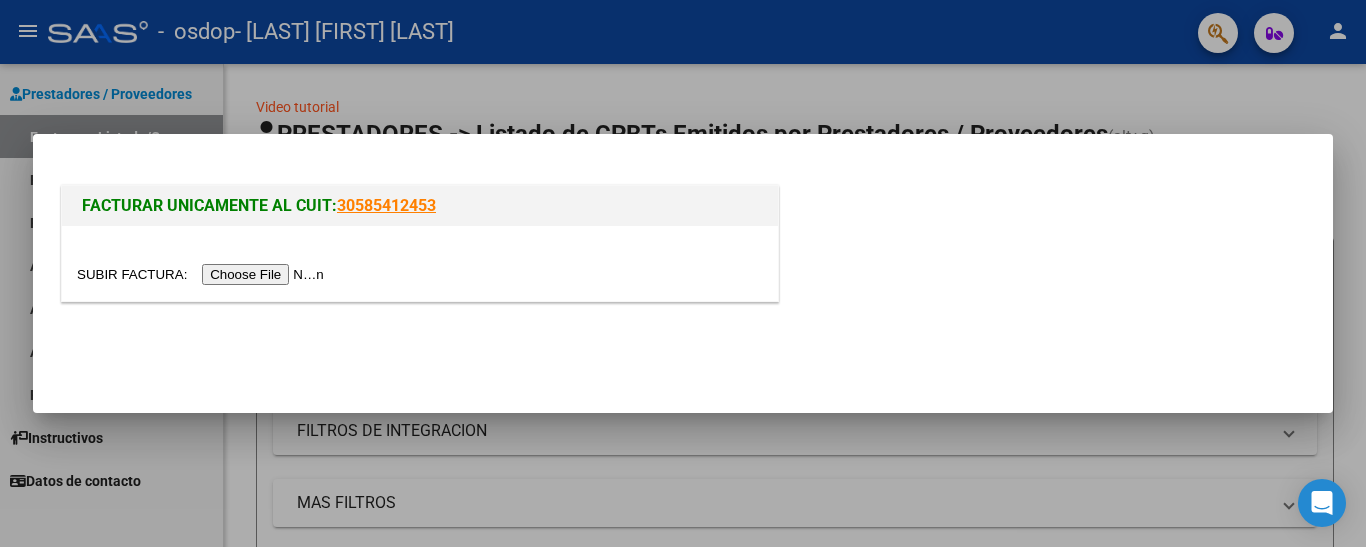click at bounding box center (203, 274) 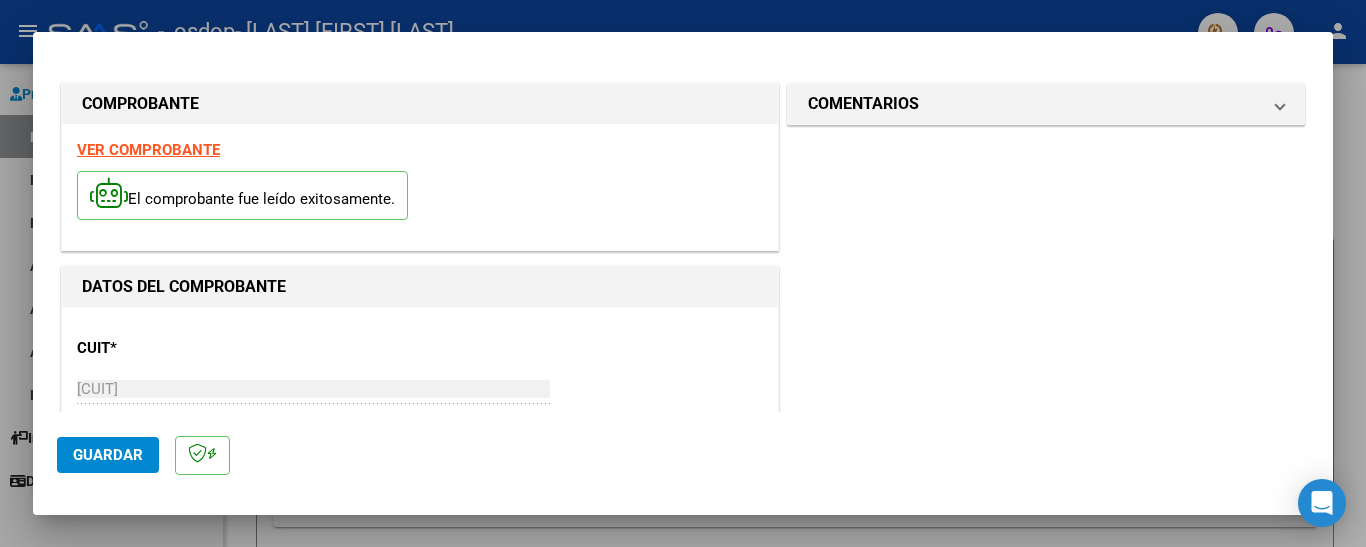 click on "Guardar" 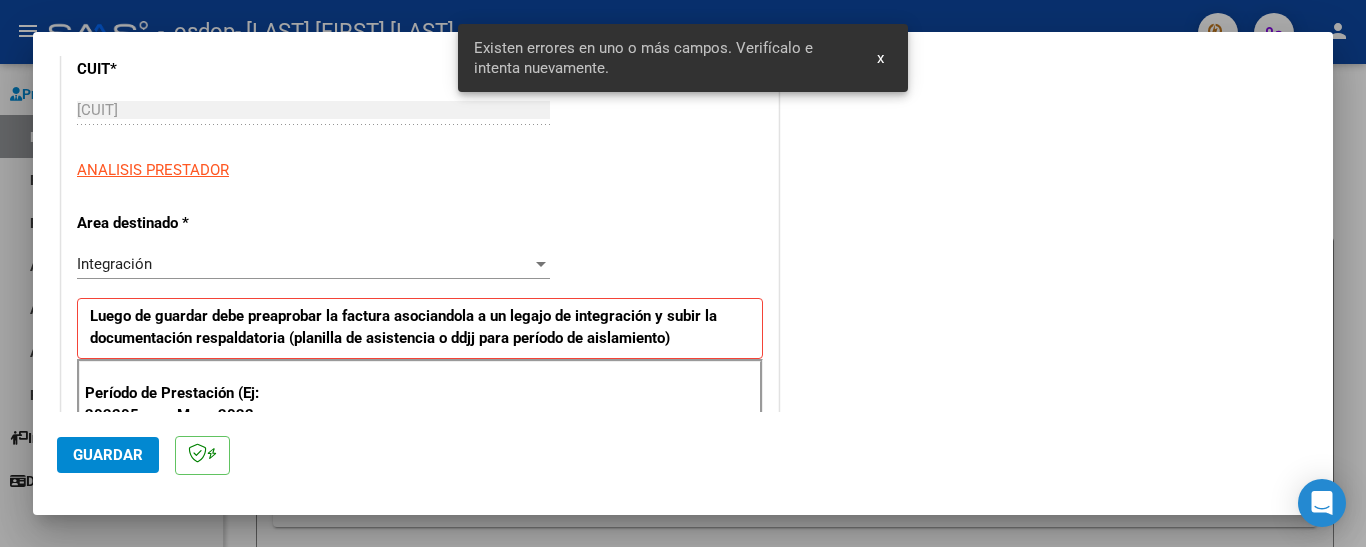 scroll, scrollTop: 481, scrollLeft: 0, axis: vertical 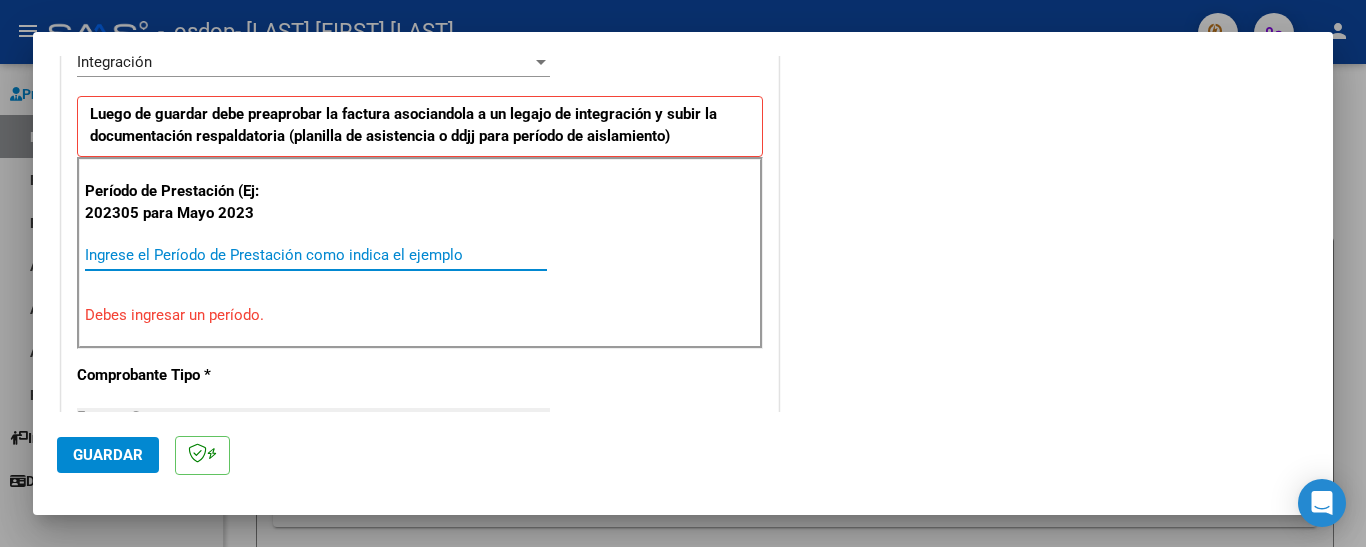 click on "Ingrese el Período de Prestación como indica el ejemplo" at bounding box center (316, 255) 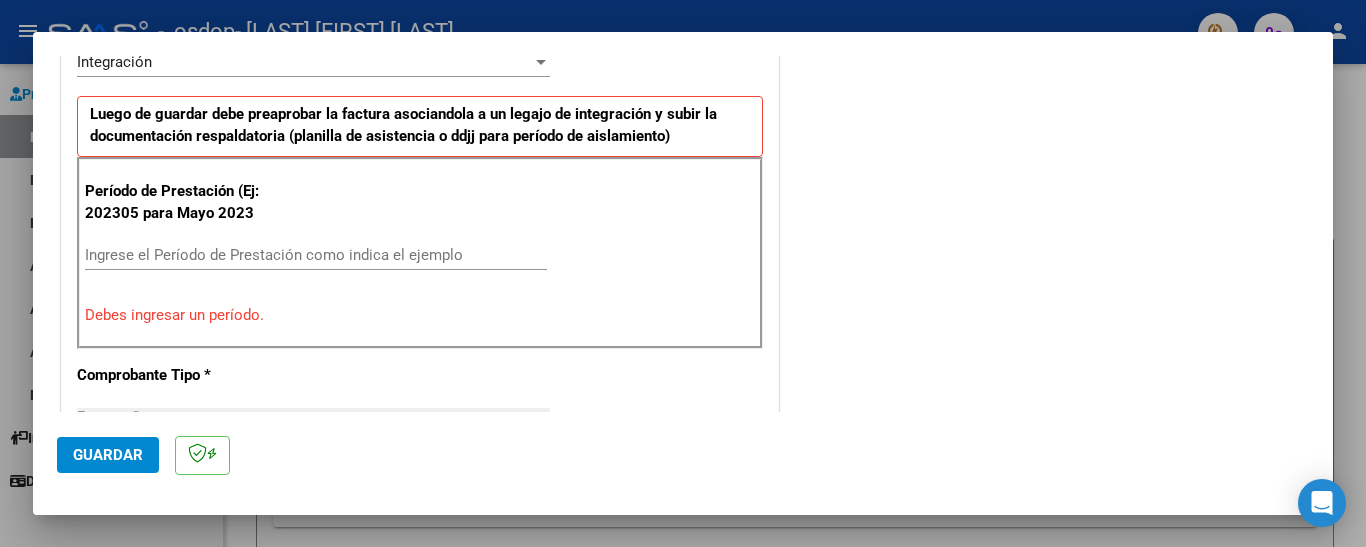 click on "Debes ingresar un período." at bounding box center [420, 315] 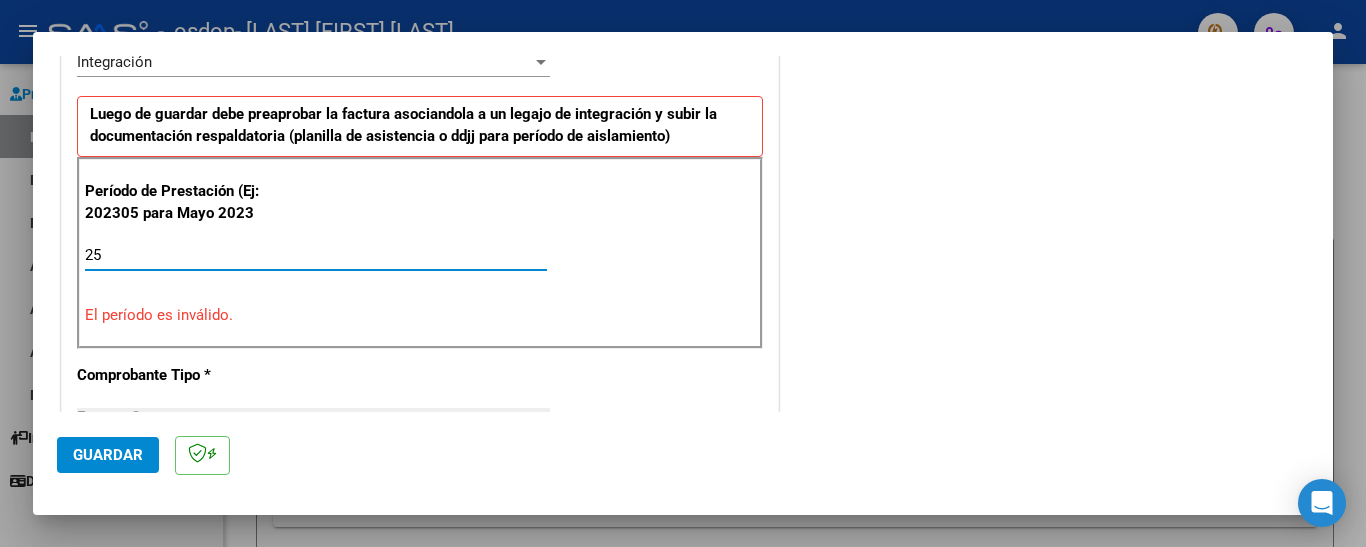 type on "2" 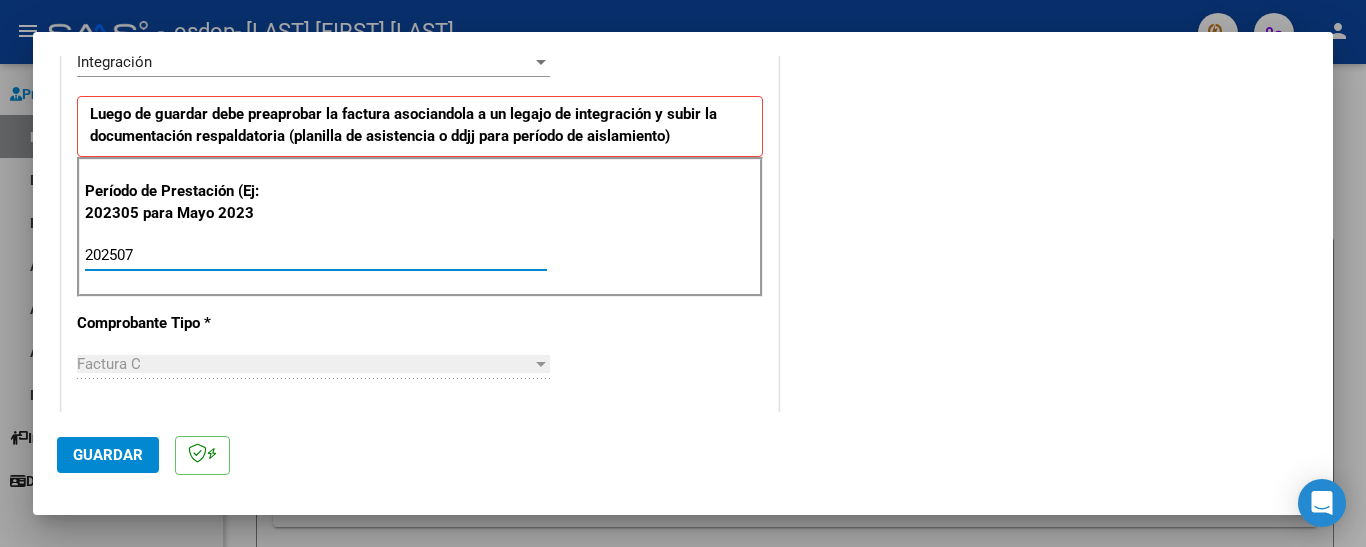 type on "202507" 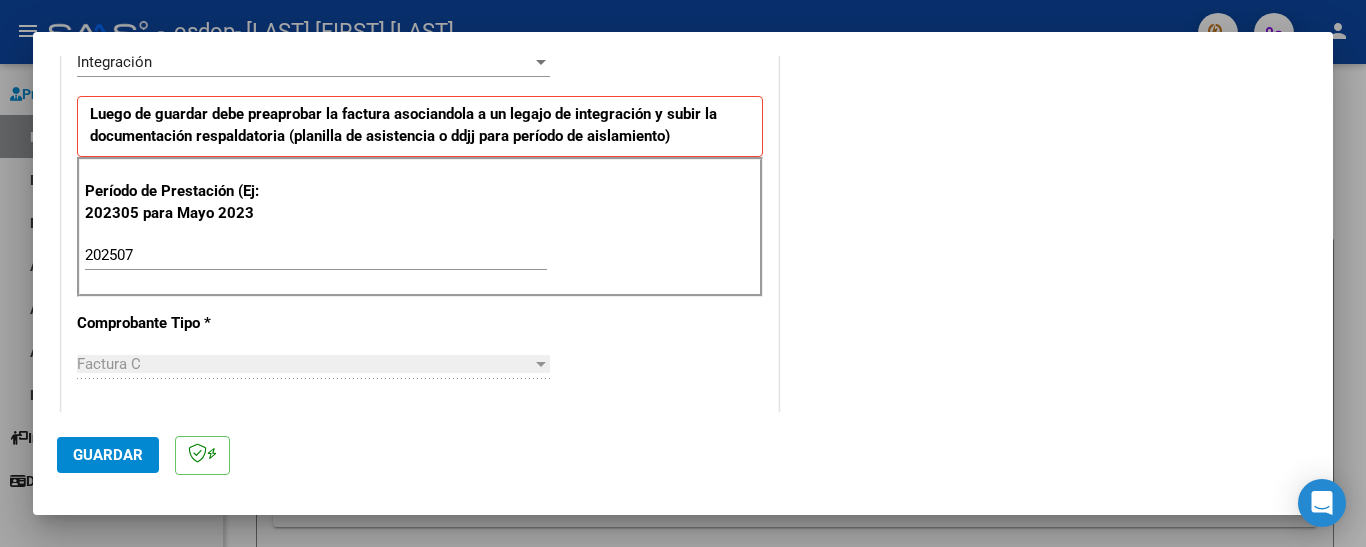 click on "Factura C" at bounding box center [304, 364] 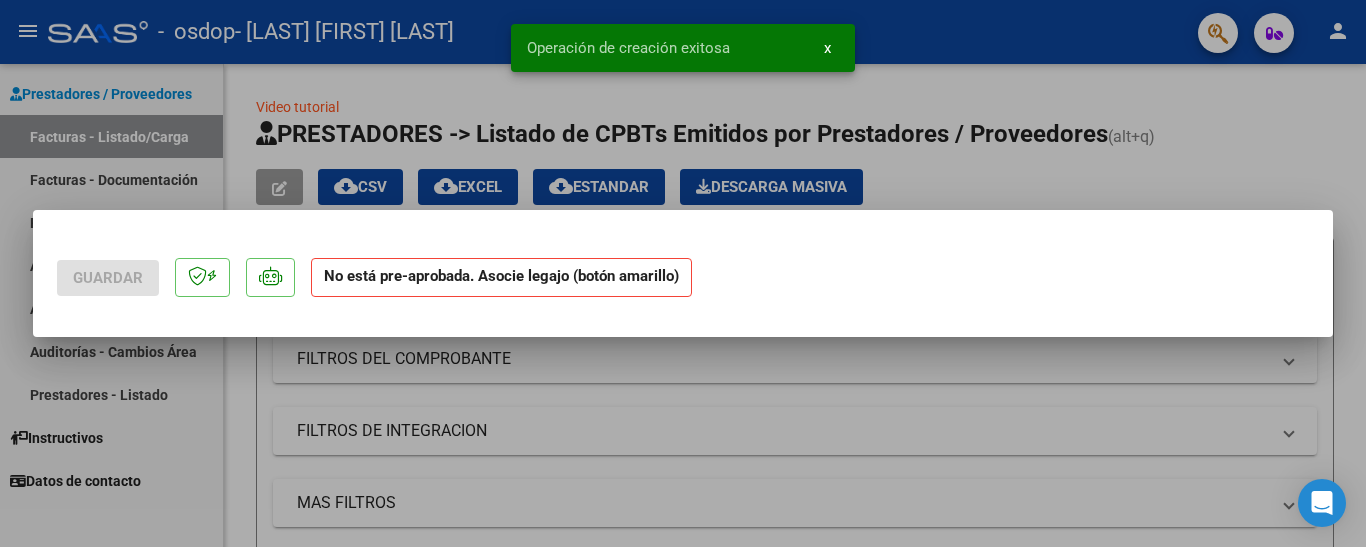 scroll, scrollTop: 0, scrollLeft: 0, axis: both 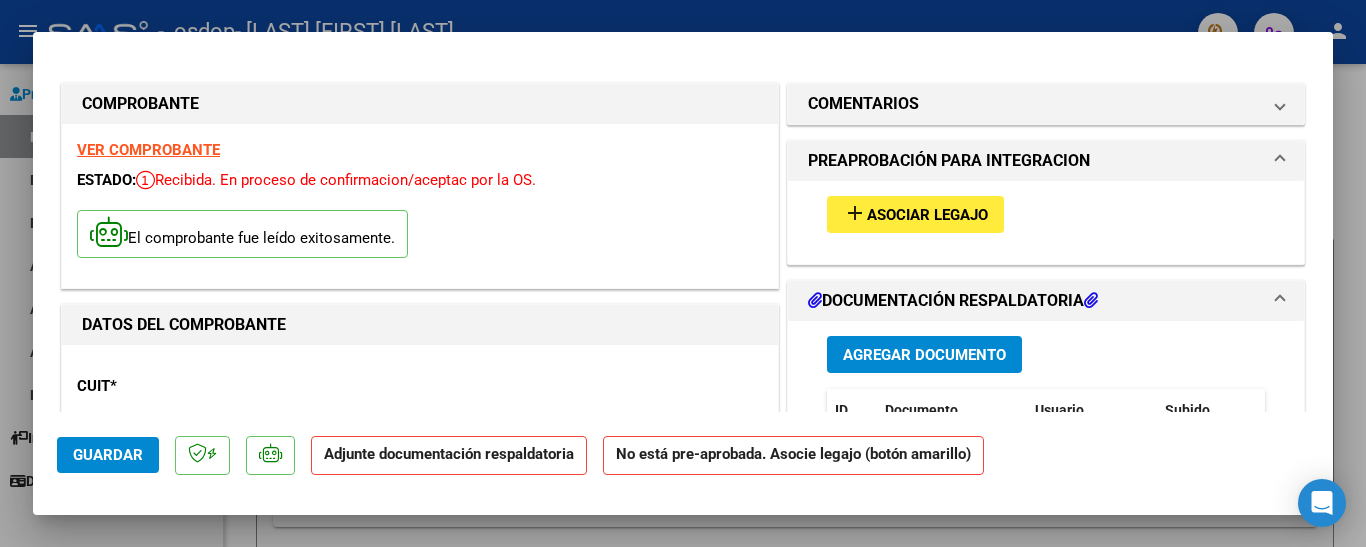 click on "Agregar Documento" at bounding box center (924, 355) 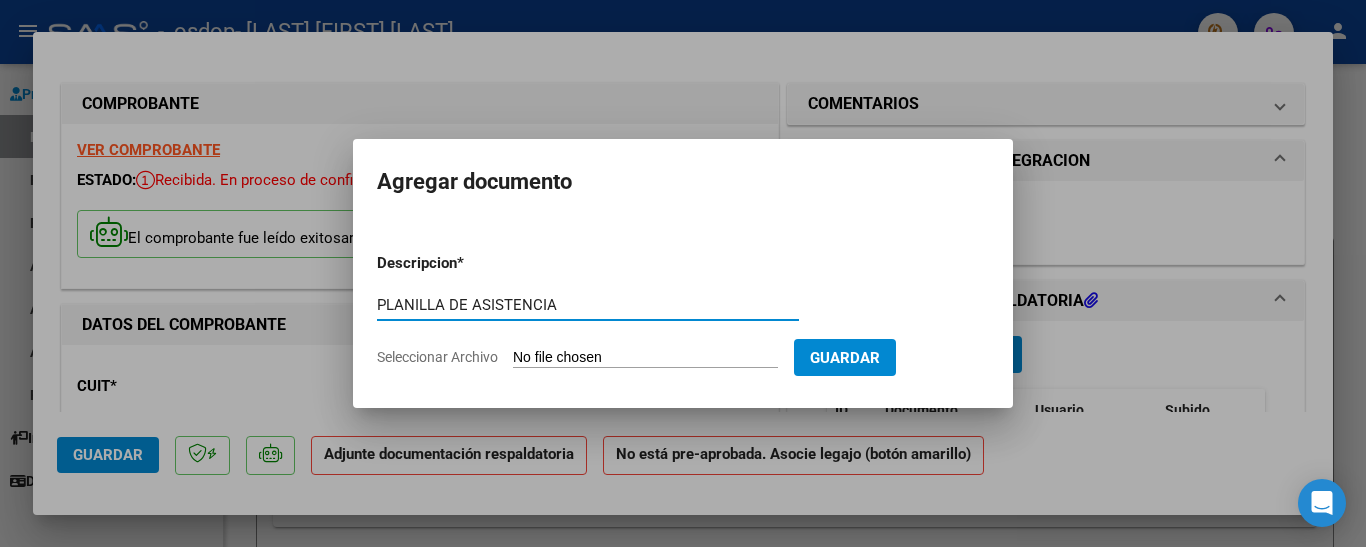 type on "PLANILLA DE ASISTENCIA" 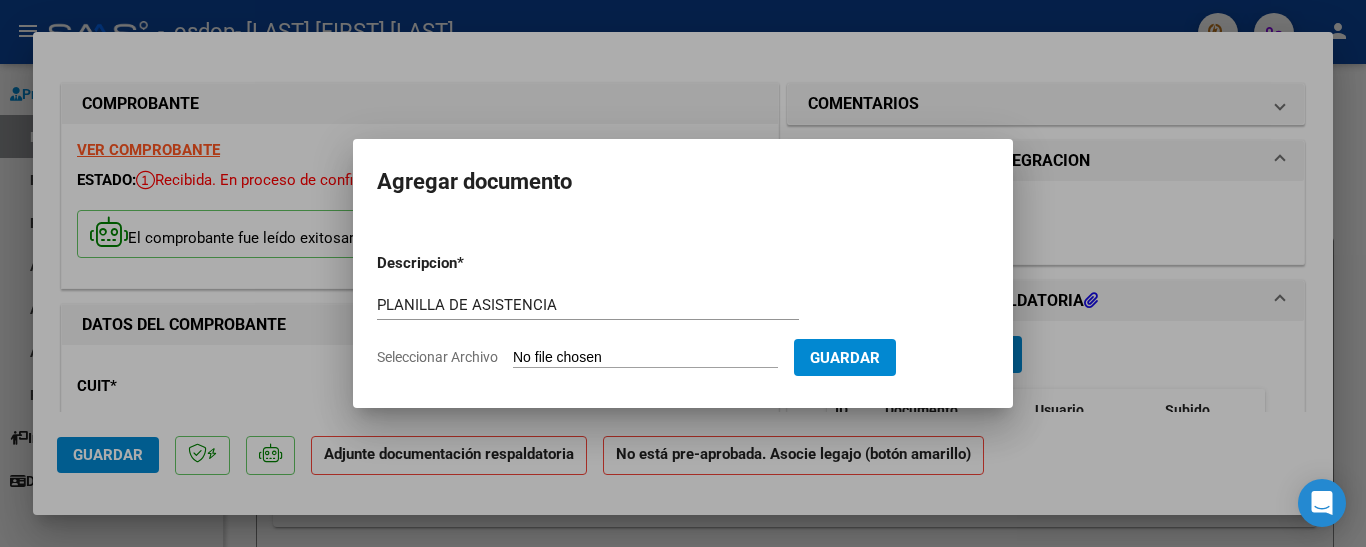 click on "Seleccionar Archivo" at bounding box center (645, 358) 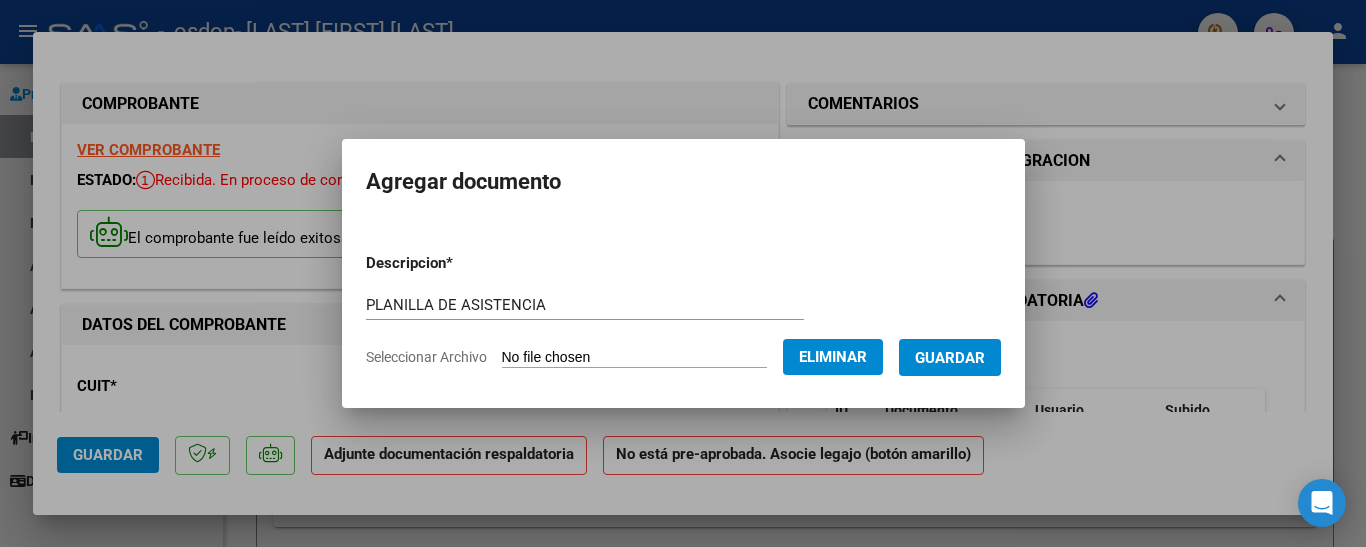 click on "Guardar" at bounding box center (950, 358) 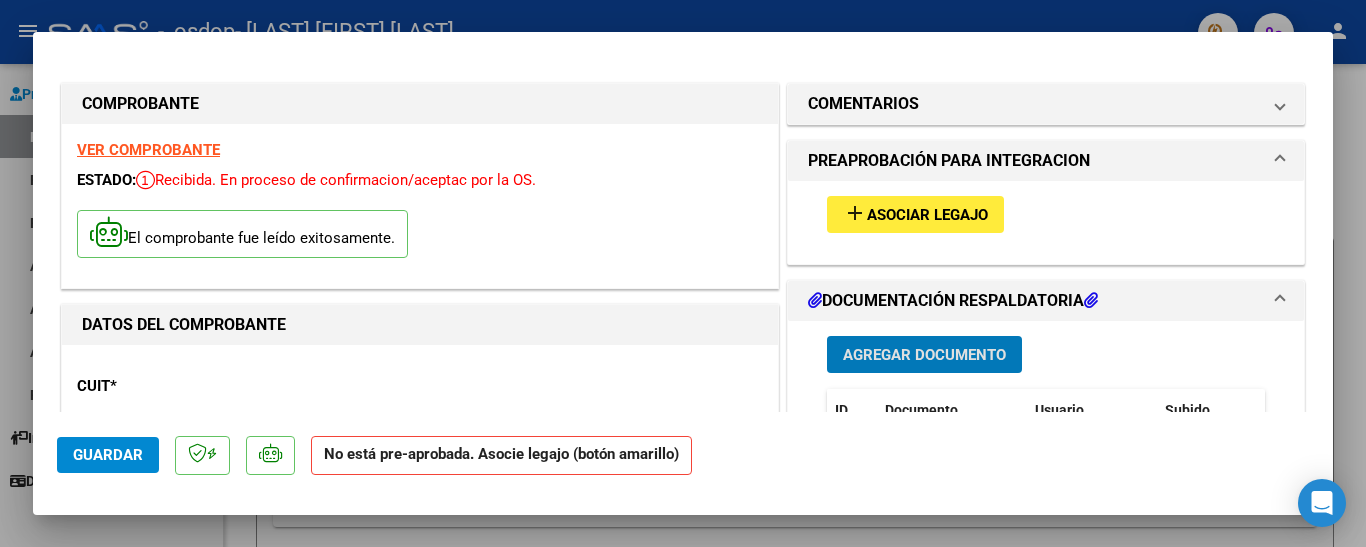 click on "Guardar" 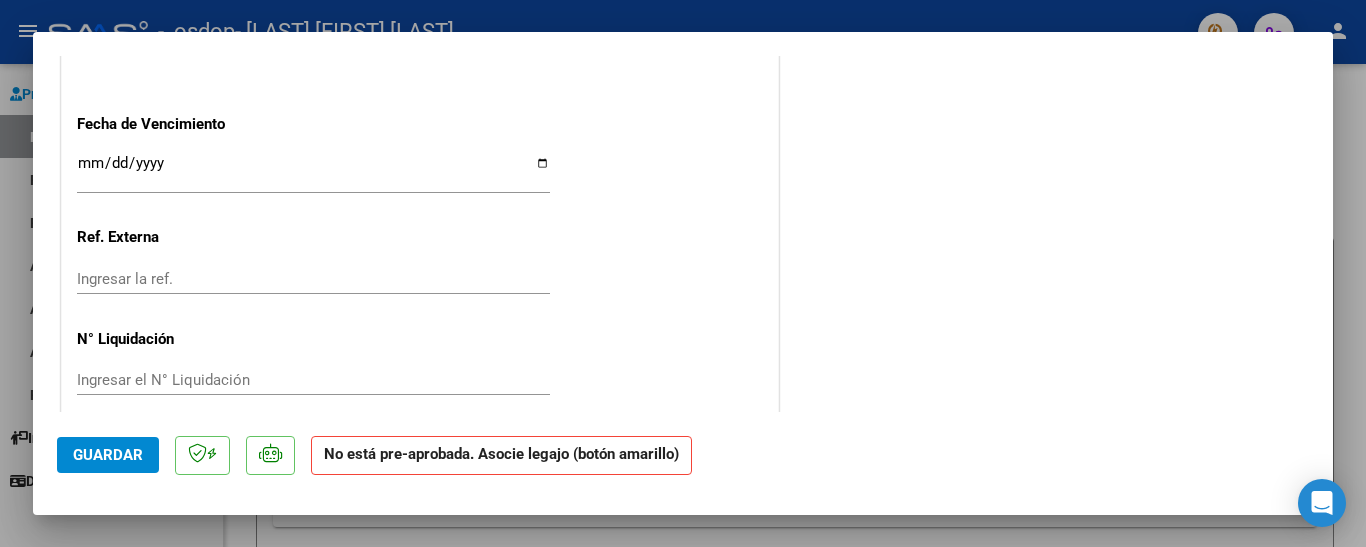 scroll, scrollTop: 1382, scrollLeft: 0, axis: vertical 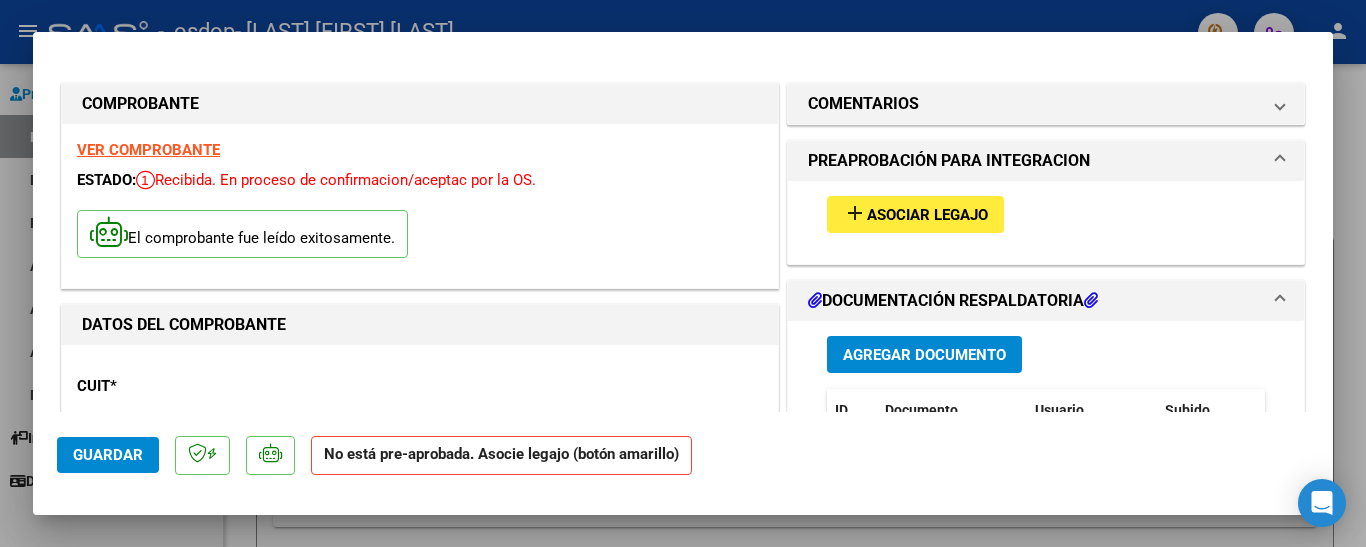 click on "VER COMPROBANTE" at bounding box center (148, 150) 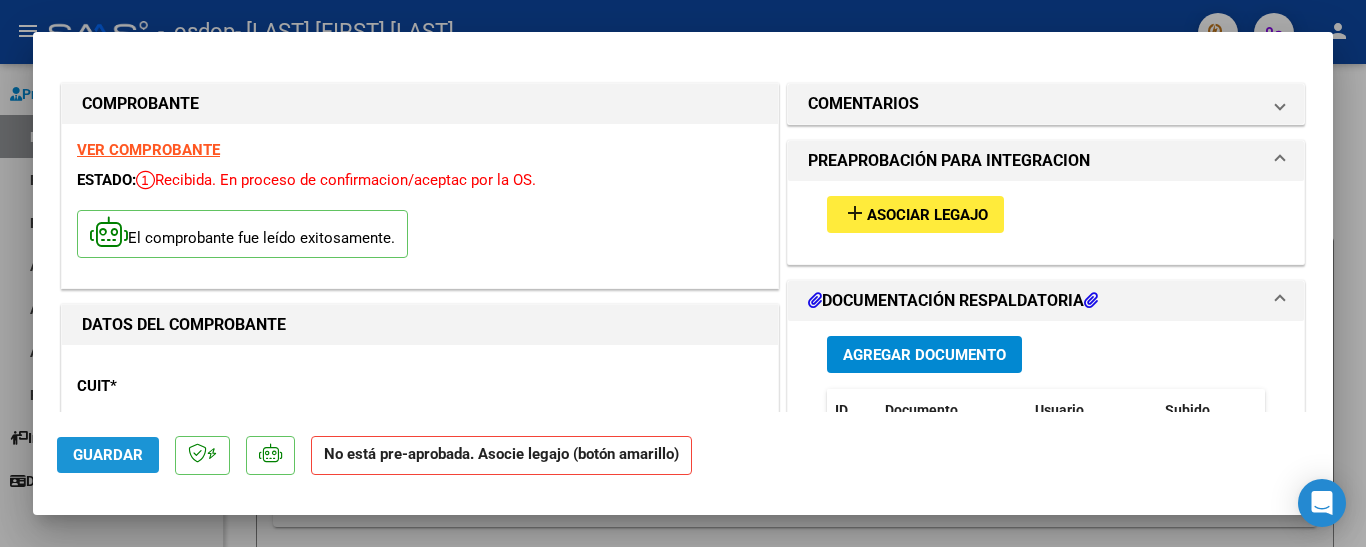 click on "Guardar" 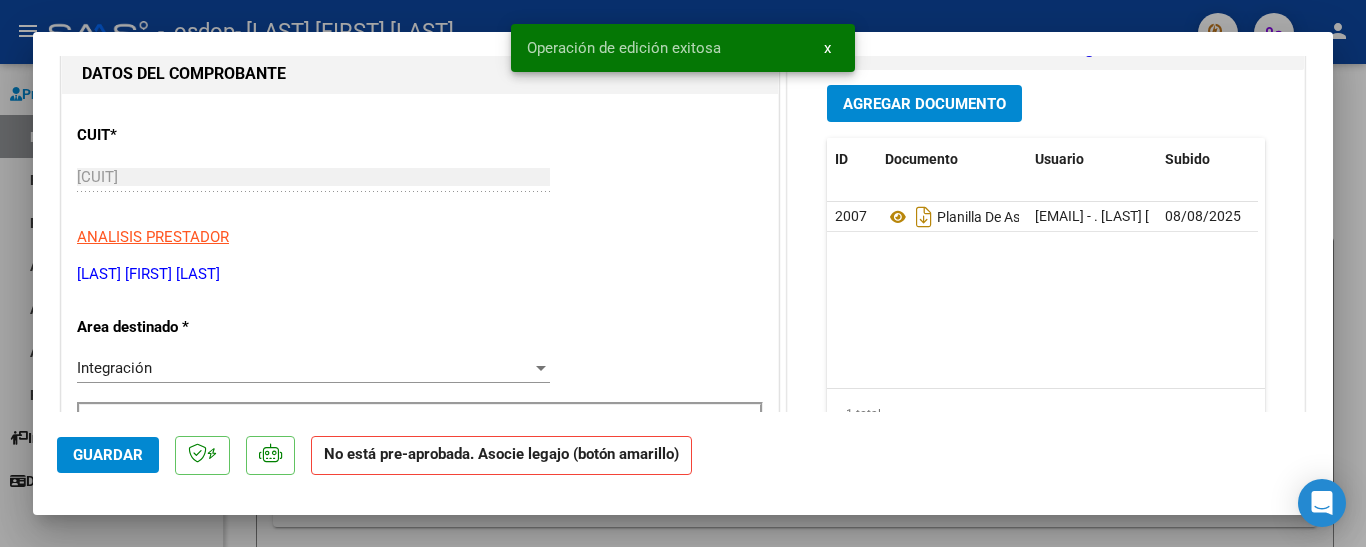 scroll, scrollTop: 0, scrollLeft: 0, axis: both 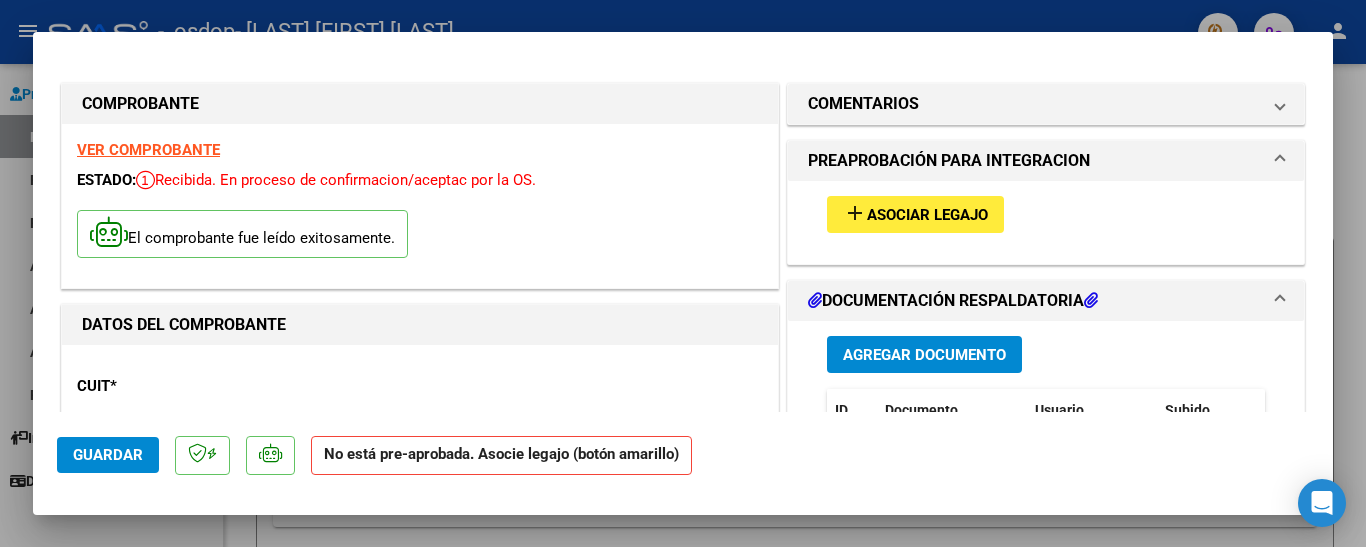 click at bounding box center (683, 273) 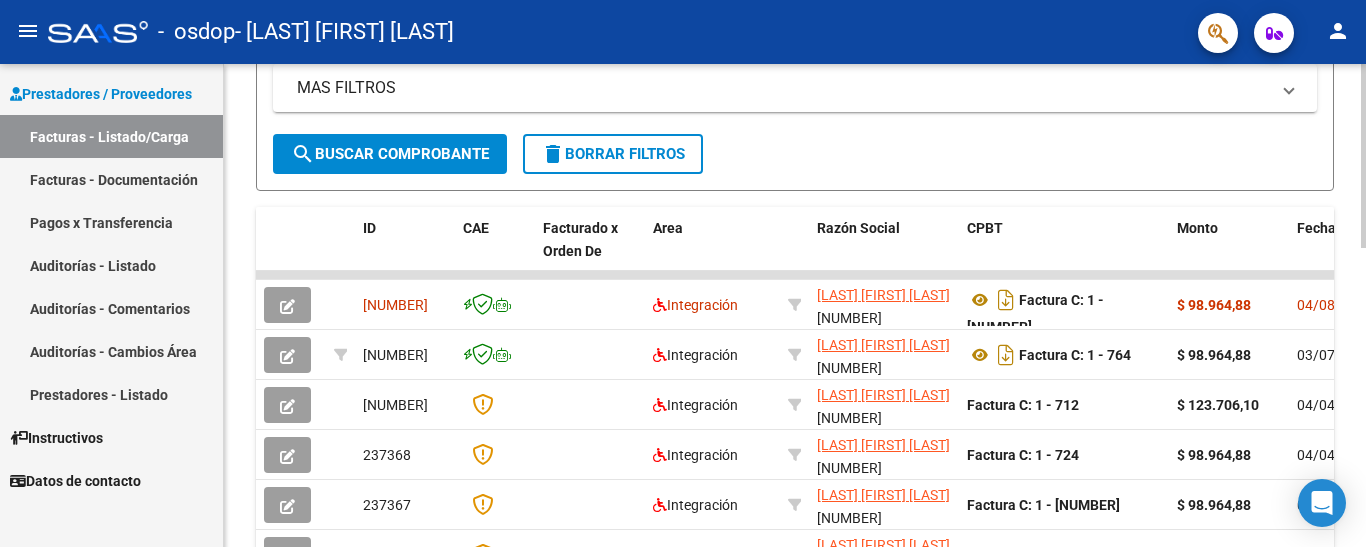 scroll, scrollTop: 412, scrollLeft: 0, axis: vertical 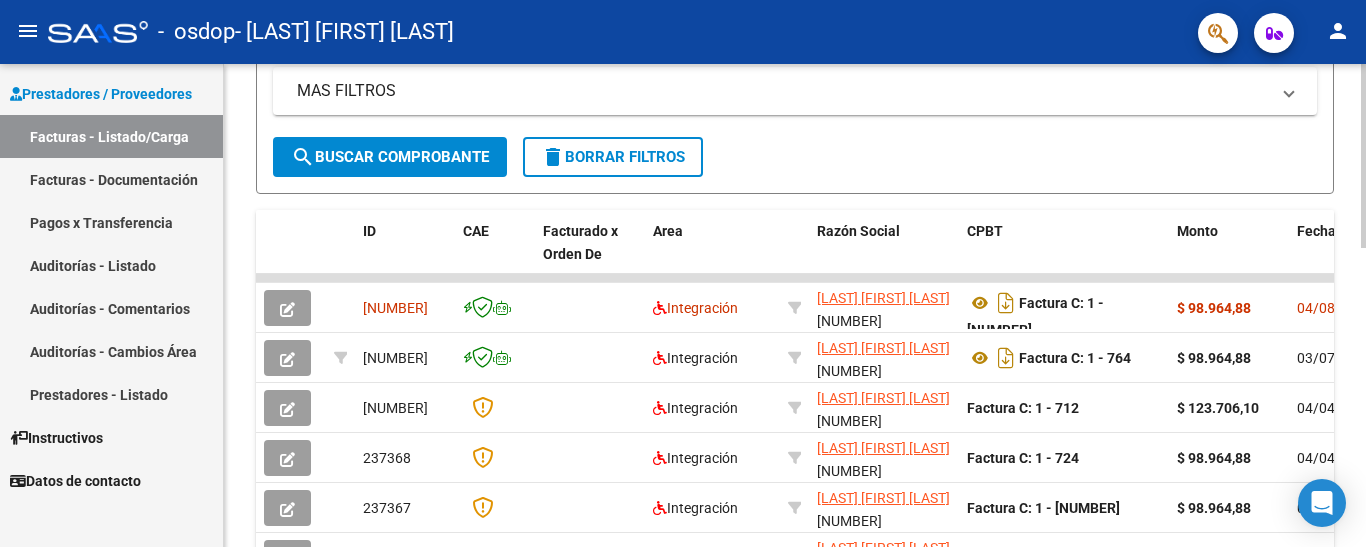 click 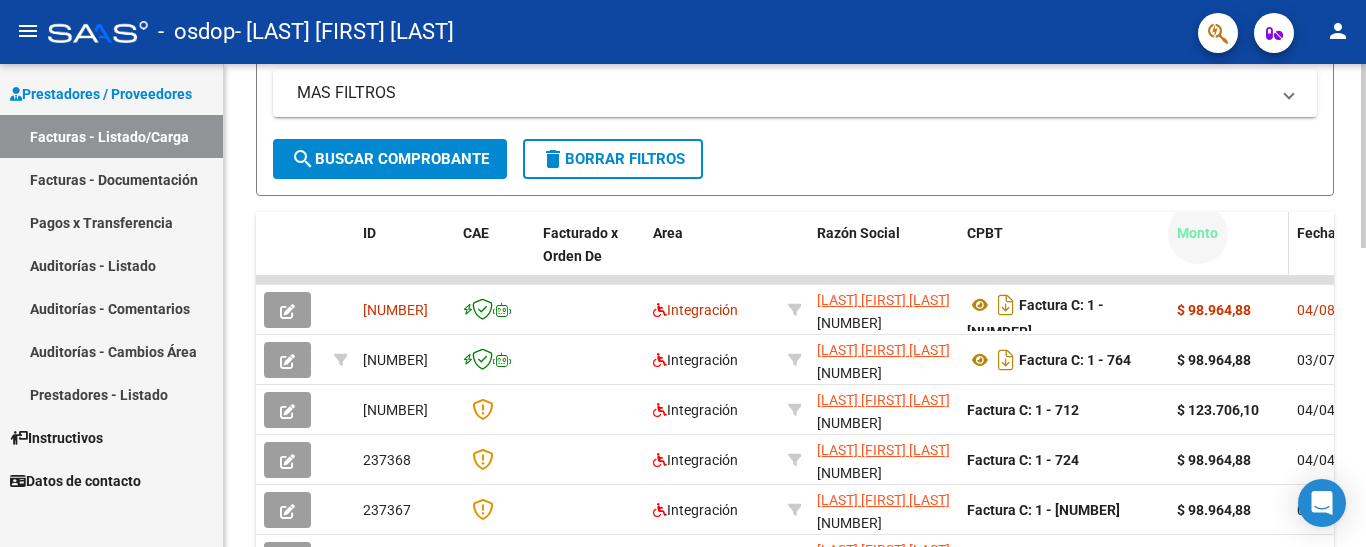 drag, startPoint x: 1267, startPoint y: 234, endPoint x: 1186, endPoint y: 262, distance: 85.70297 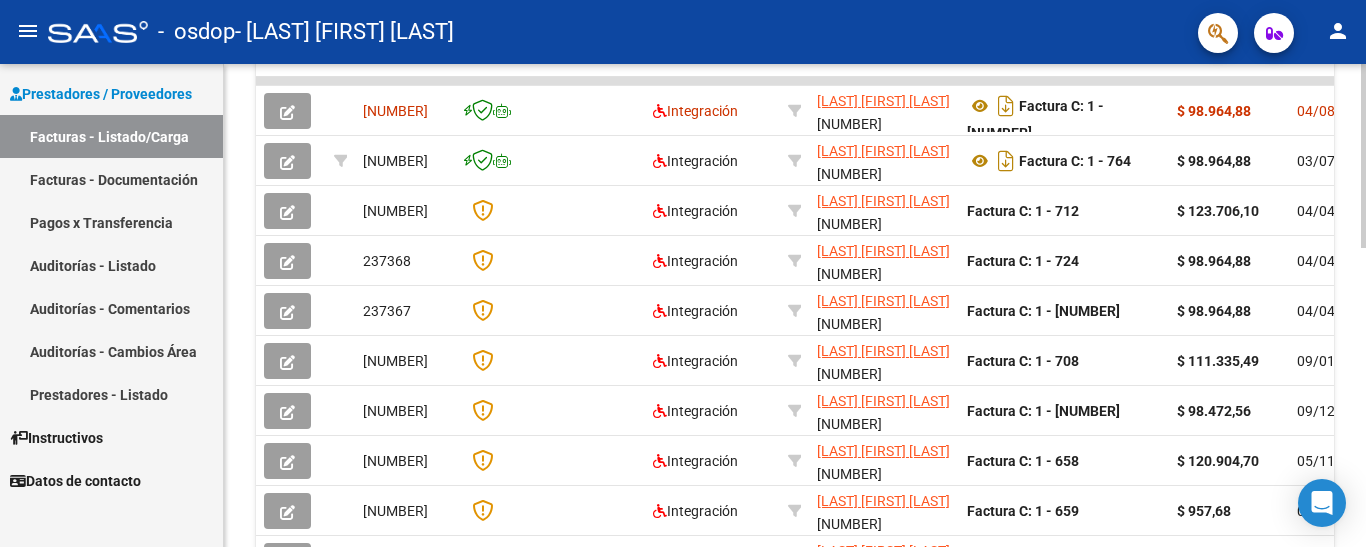 scroll, scrollTop: 785, scrollLeft: 0, axis: vertical 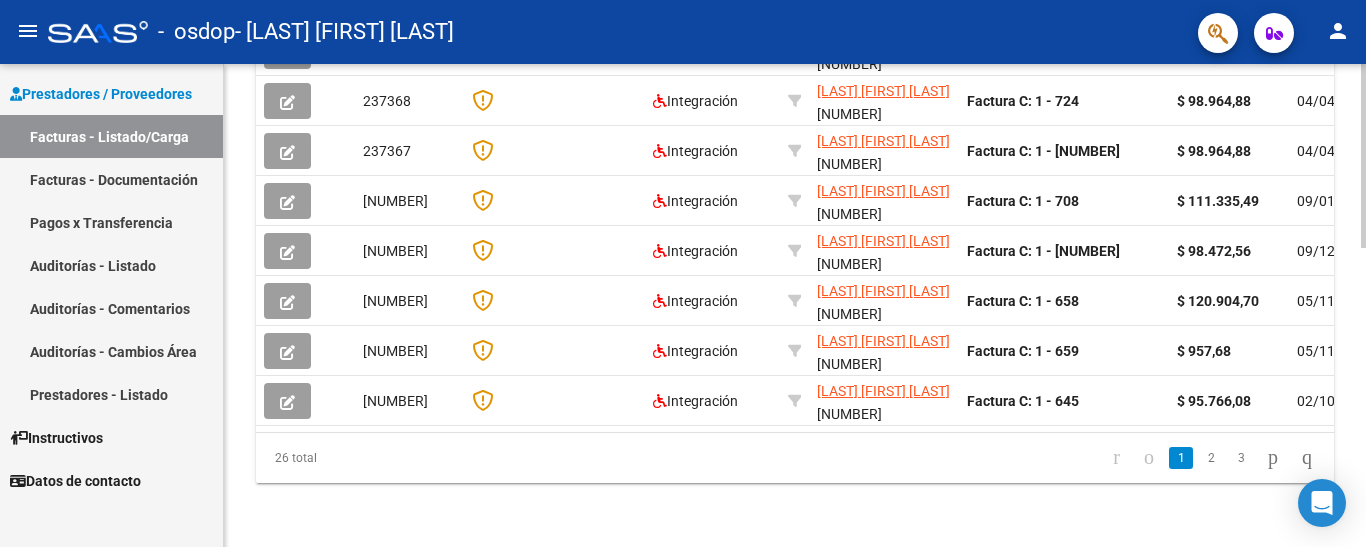 click 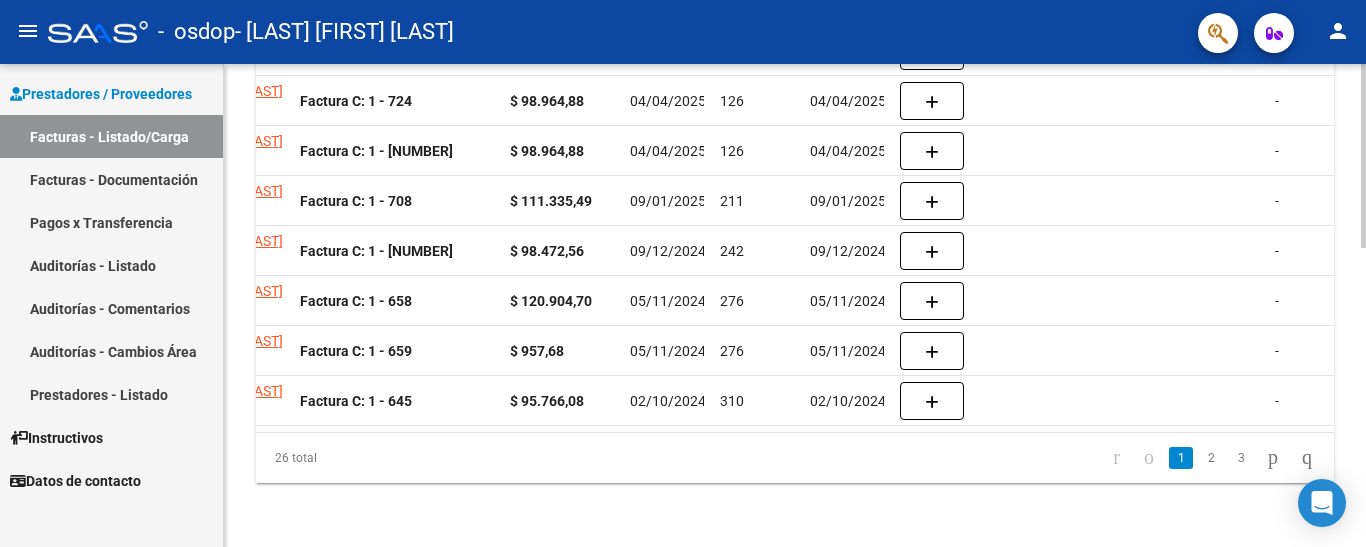 scroll, scrollTop: 0, scrollLeft: 659, axis: horizontal 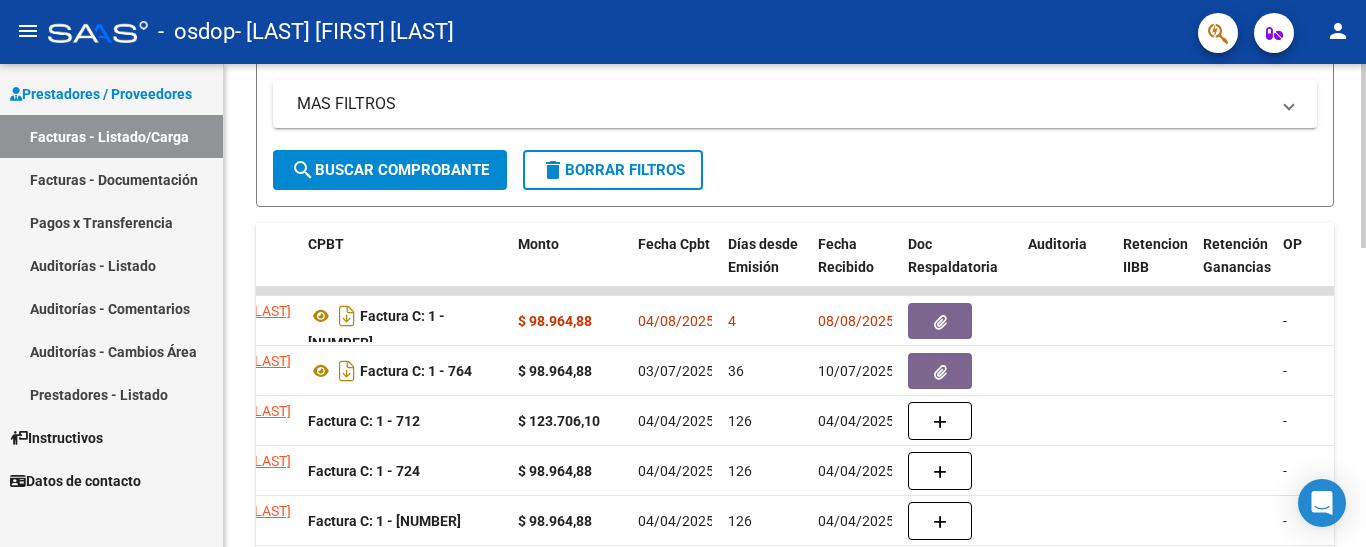 click 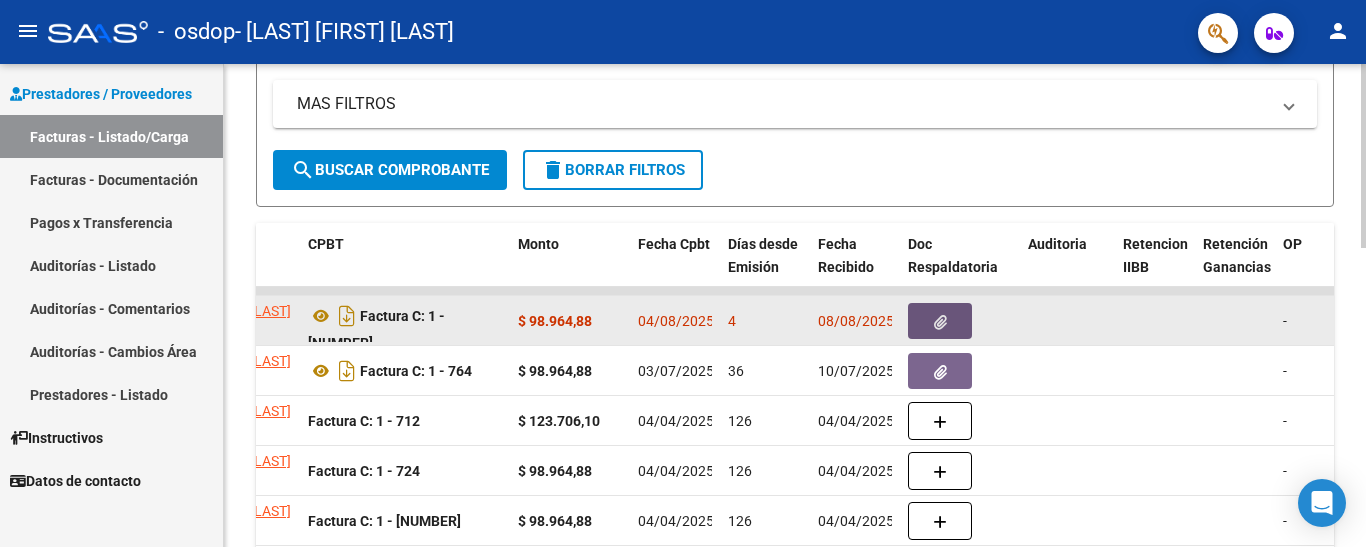 click 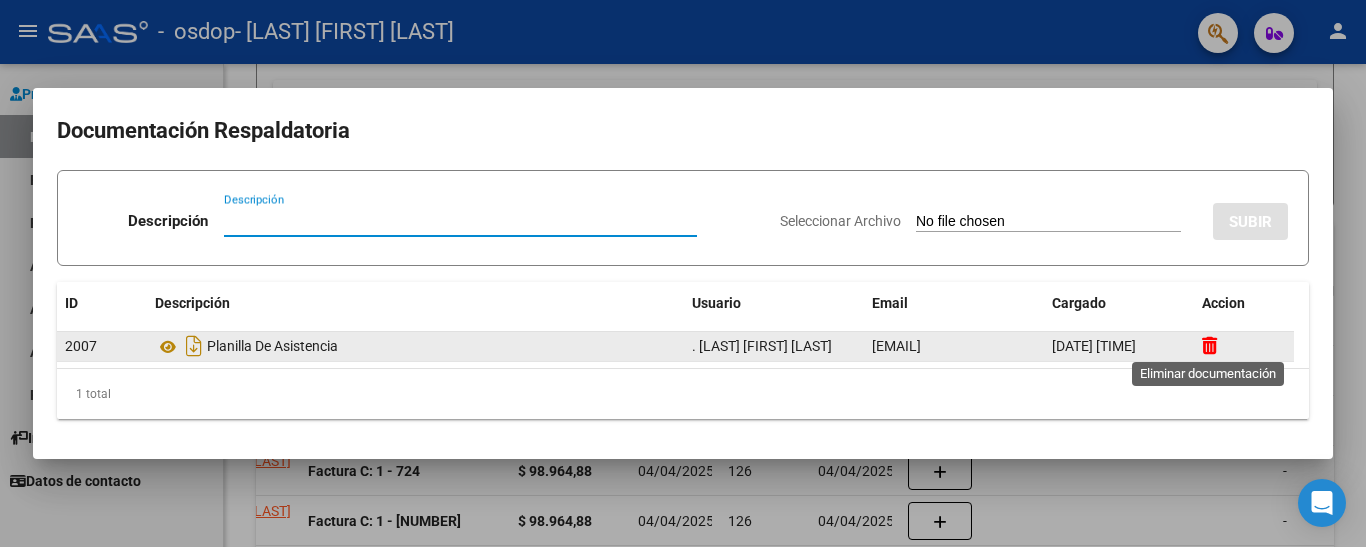 click 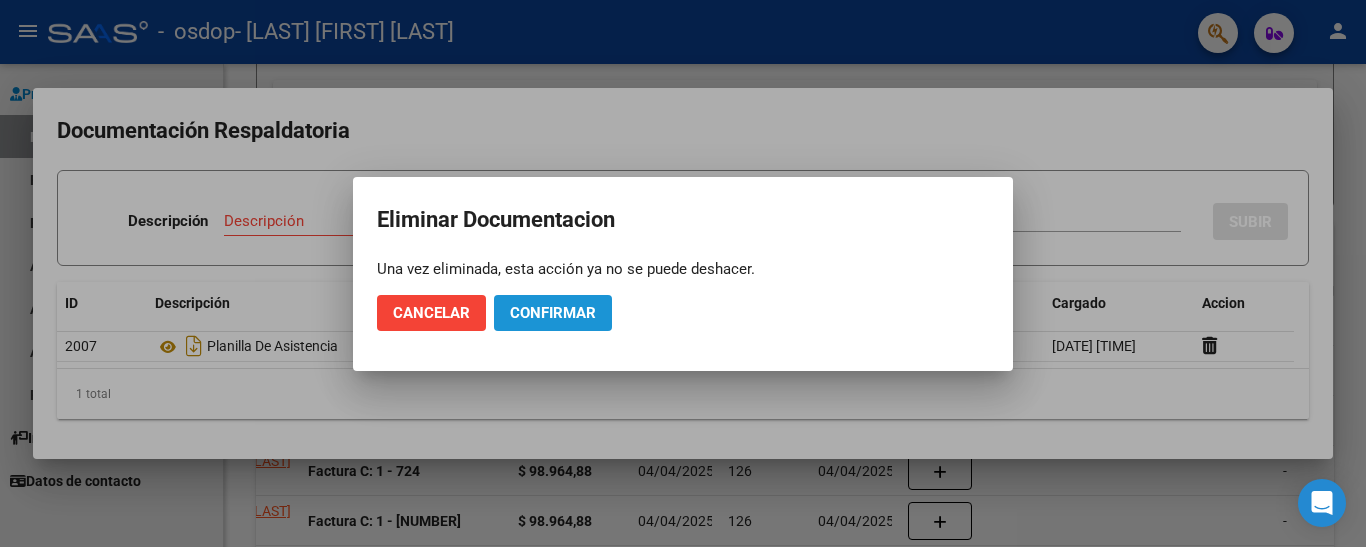 click on "Confirmar" 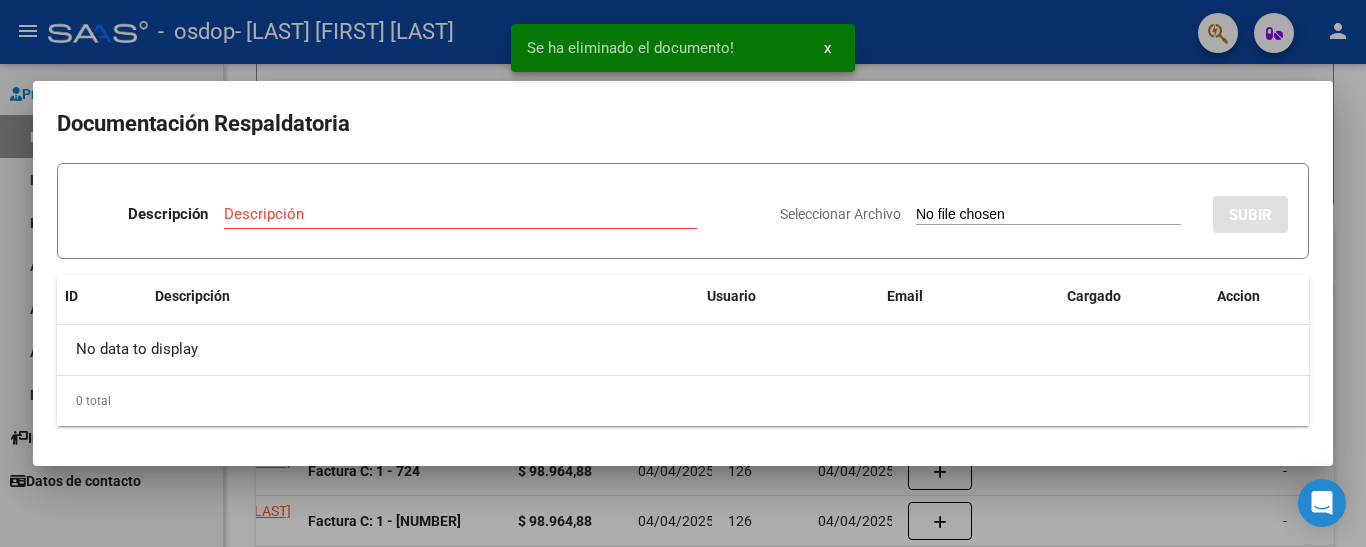 click at bounding box center [683, 273] 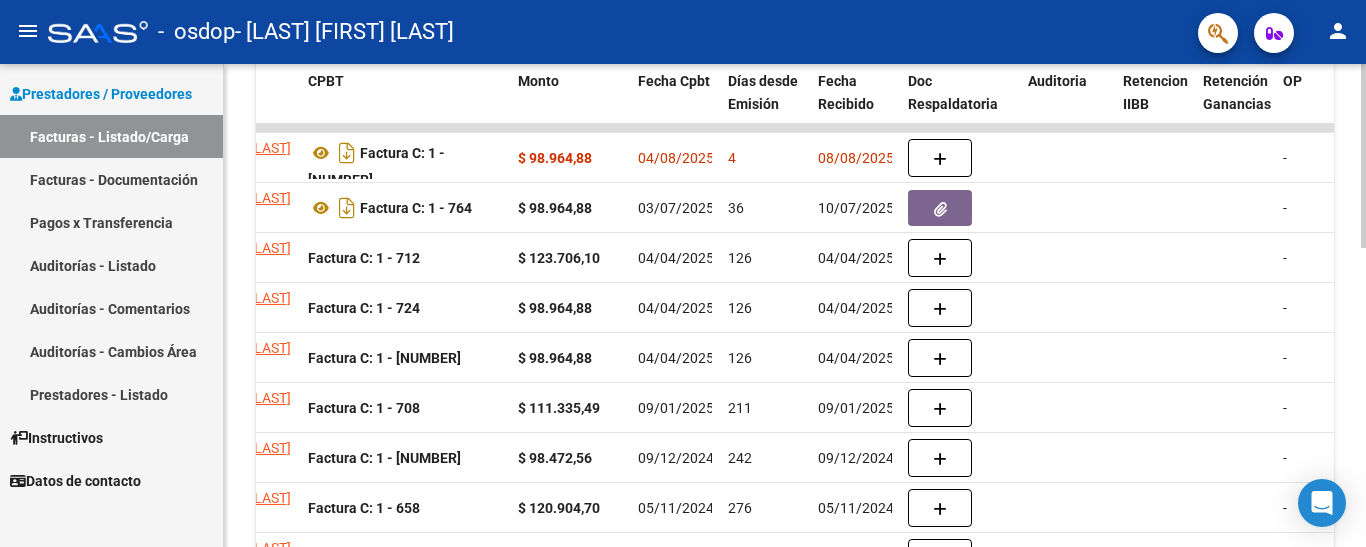 scroll, scrollTop: 567, scrollLeft: 0, axis: vertical 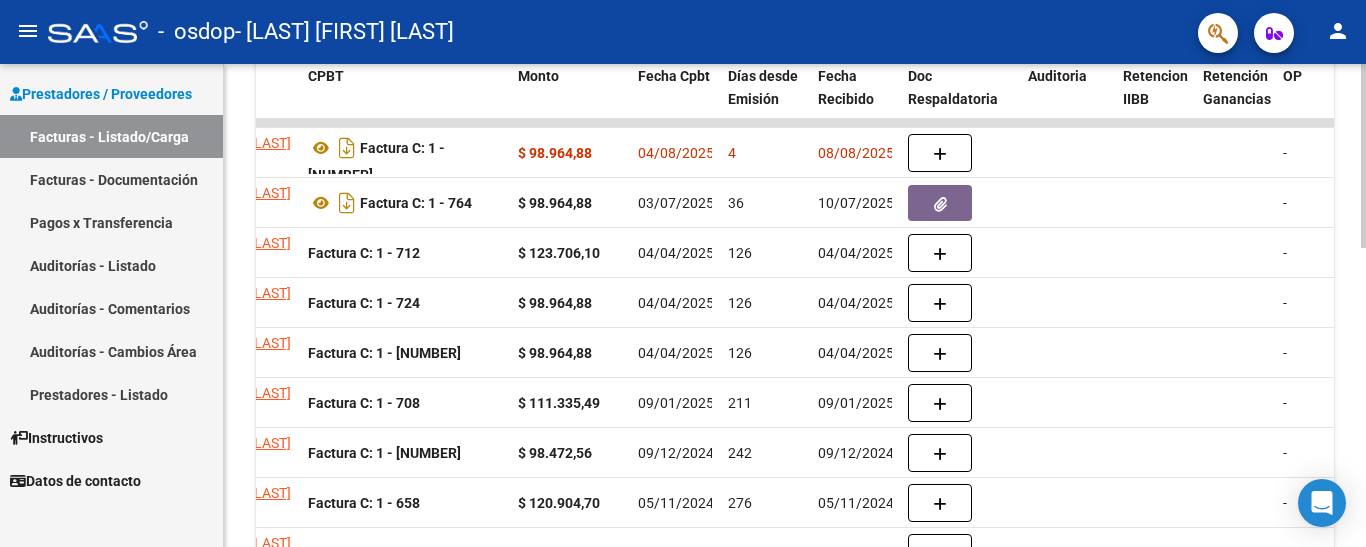 click 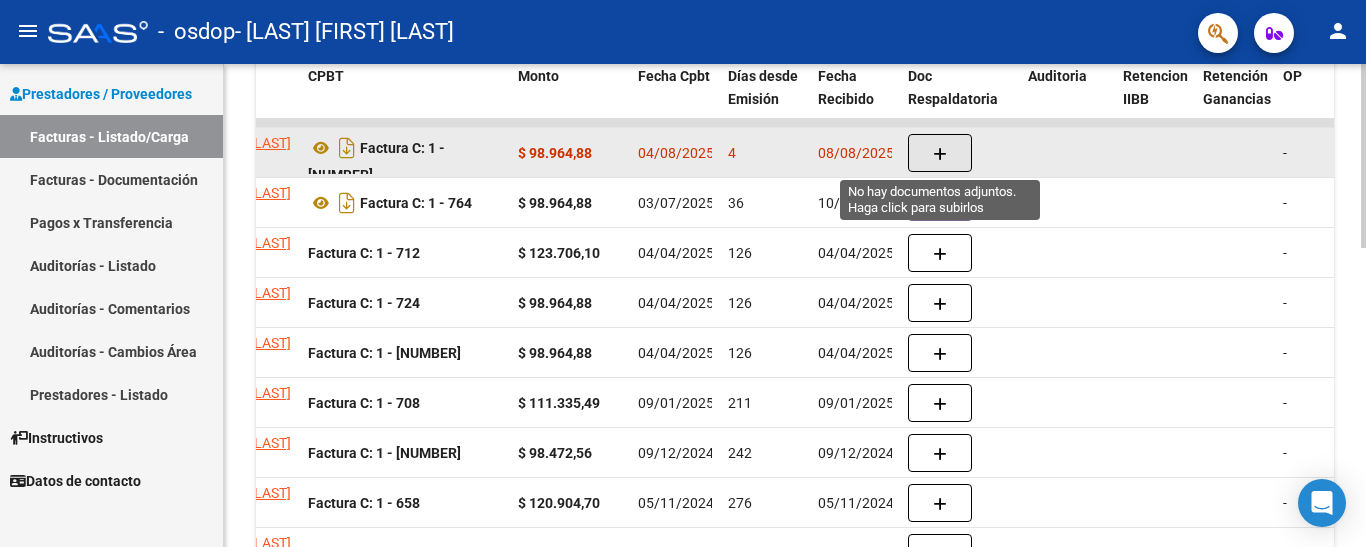 click 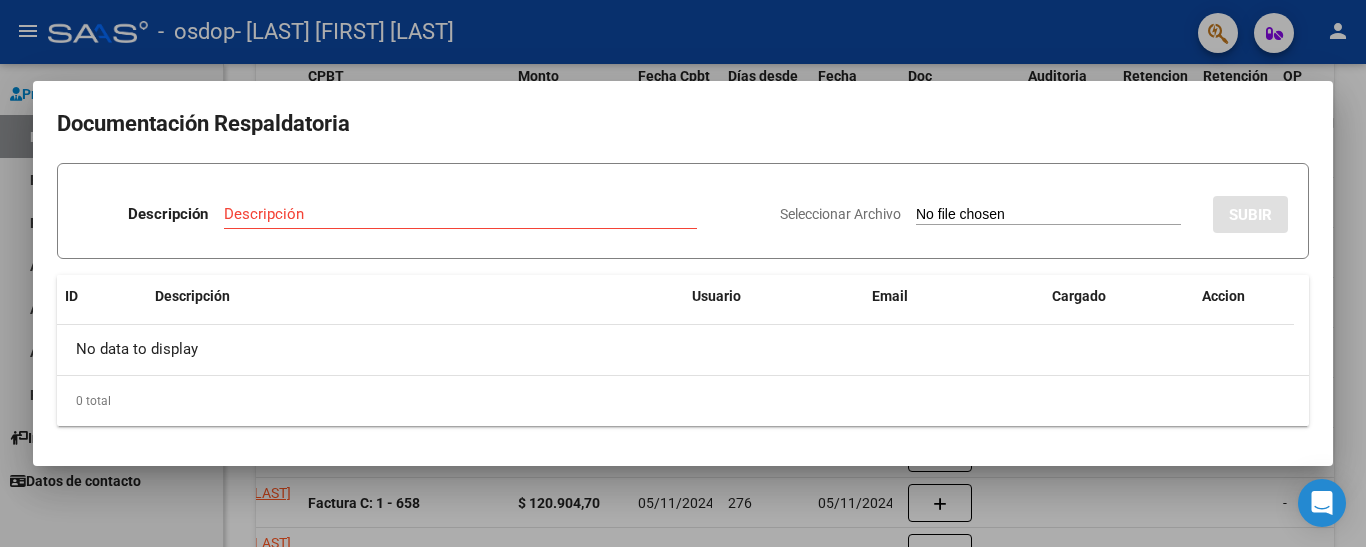 click at bounding box center [683, 273] 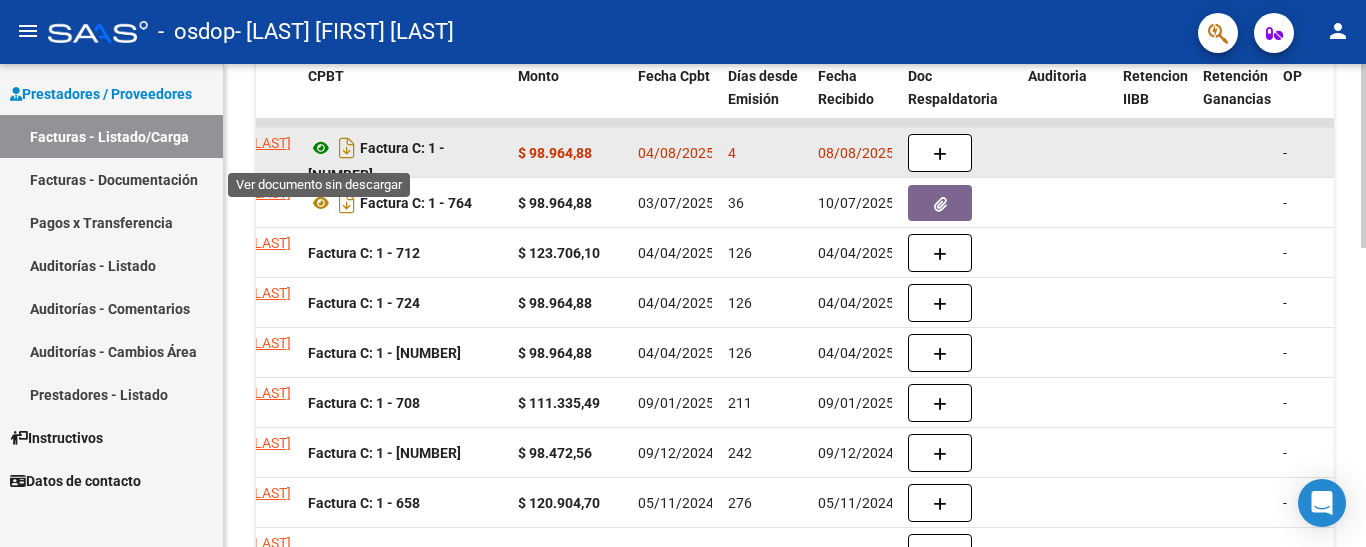click 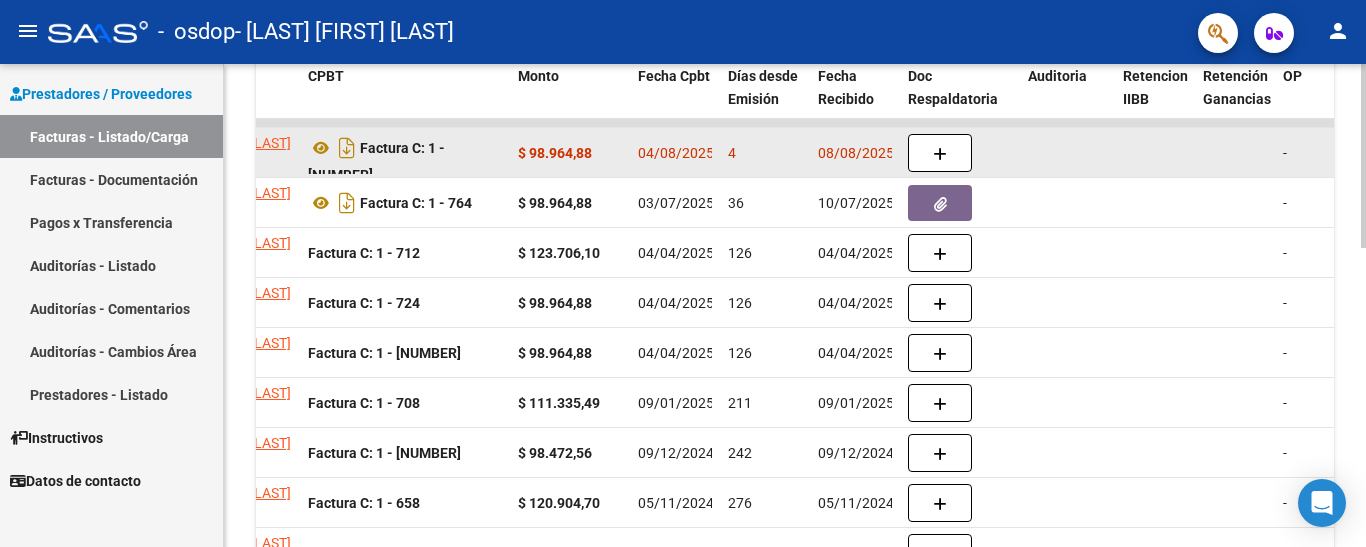 click on "-" 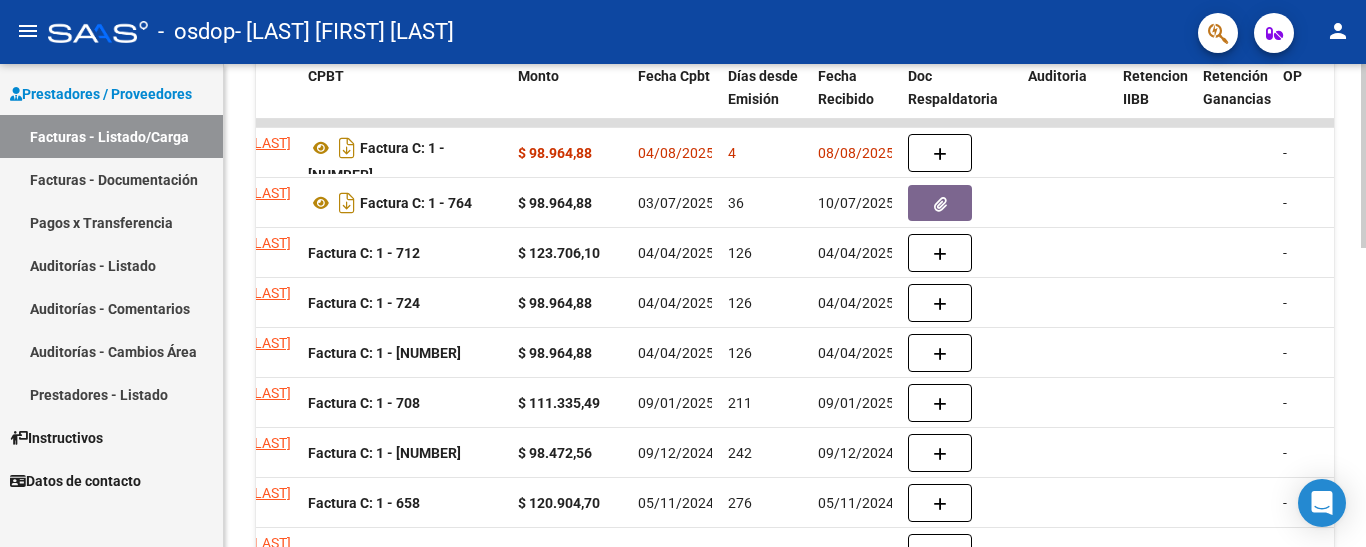 scroll, scrollTop: 84, scrollLeft: 0, axis: vertical 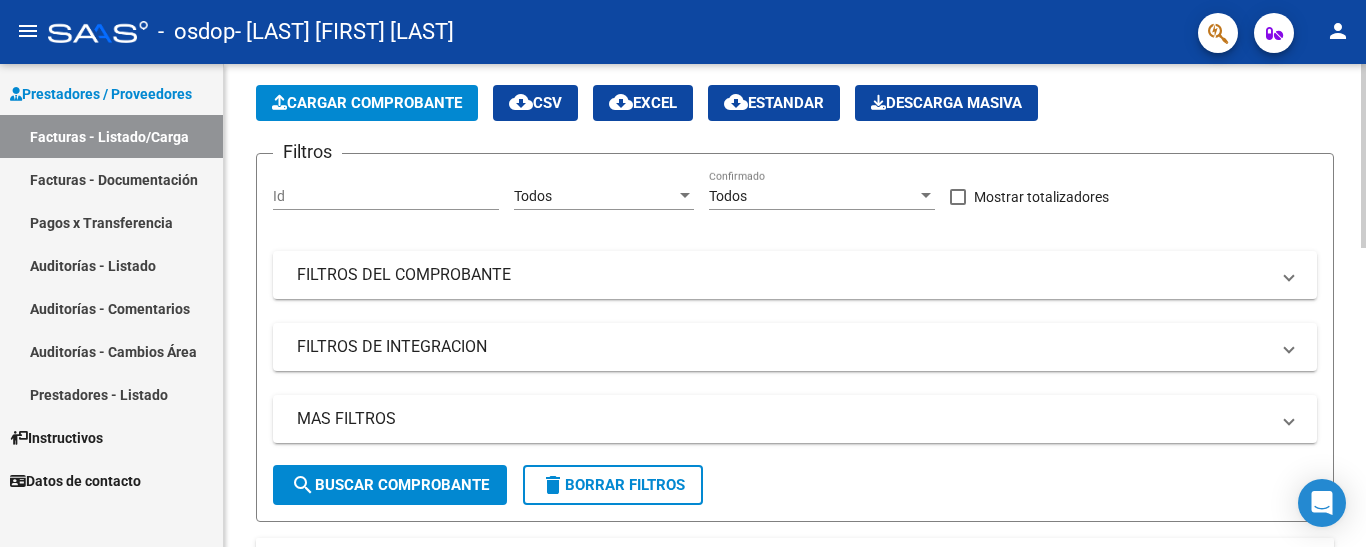 click on "Video tutorial PRESTADORES -> Listado de CPBTs Emitidos por Prestadores / Proveedores (alt+q) Cargar Comprobante
cloud_download CSV cloud_download EXCEL cloud_download Estandar Descarga Masiva
Filtros Id Todos Area Todos Confirmado Mostrar totalizadores FILTROS DEL COMPROBANTE Comprobante Tipo Comprobante Tipo Start date – End date Fec. Comprobante Desde / Hasta Días Emisión Desde(cant. días) Días Emisión Hasta(cant. días) CUIT / Razón Social Pto. Venta Nro. Comprobante Código SSS CAE Válido CAE Válido Todos Cargado Módulo Hosp. Todos Tiene facturacion Apócrifa Hospital Refes FILTROS DE INTEGRACION Período De Prestación Campos del Archivo de Rendición Devuelto x SSS (dr_envio) Todos Rendido x SSS (dr_envio) Tipo de Registro Tipo de Registro Período Presentación Período Presentación Campos del Legajo Asociado (preaprobación) Afiliado Legajo (cuil/nombre) Todos Solo facturas preaprobadas MAS FILTROS Todos Con Doc. Respaldatoria Todos Con Trazabilidad Todos – –" 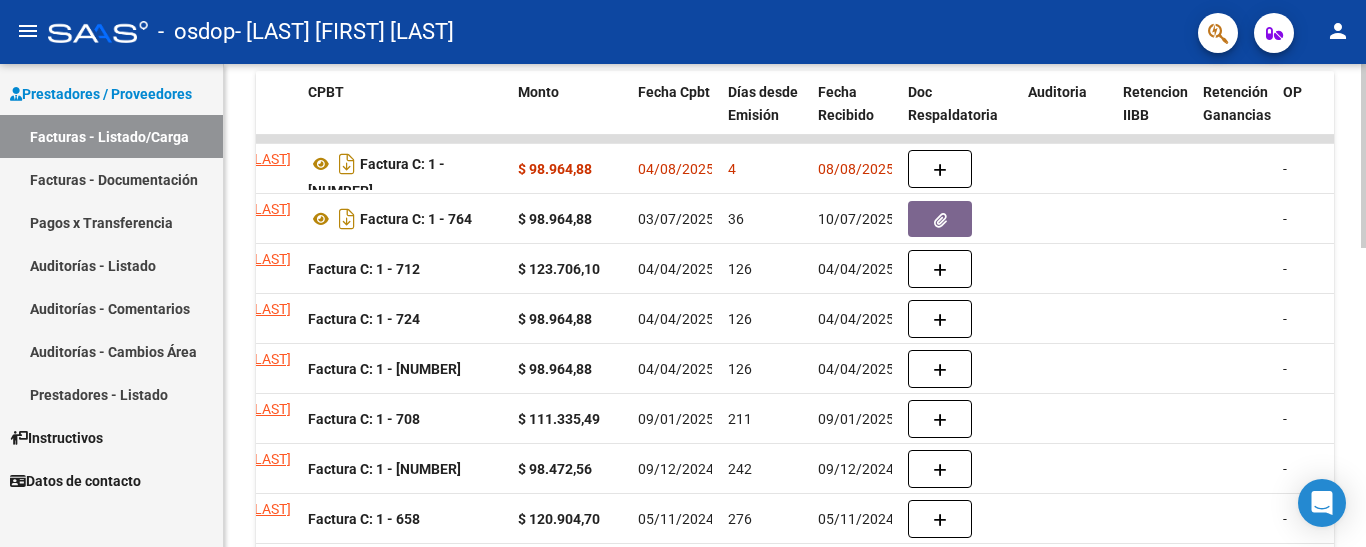 scroll, scrollTop: 785, scrollLeft: 0, axis: vertical 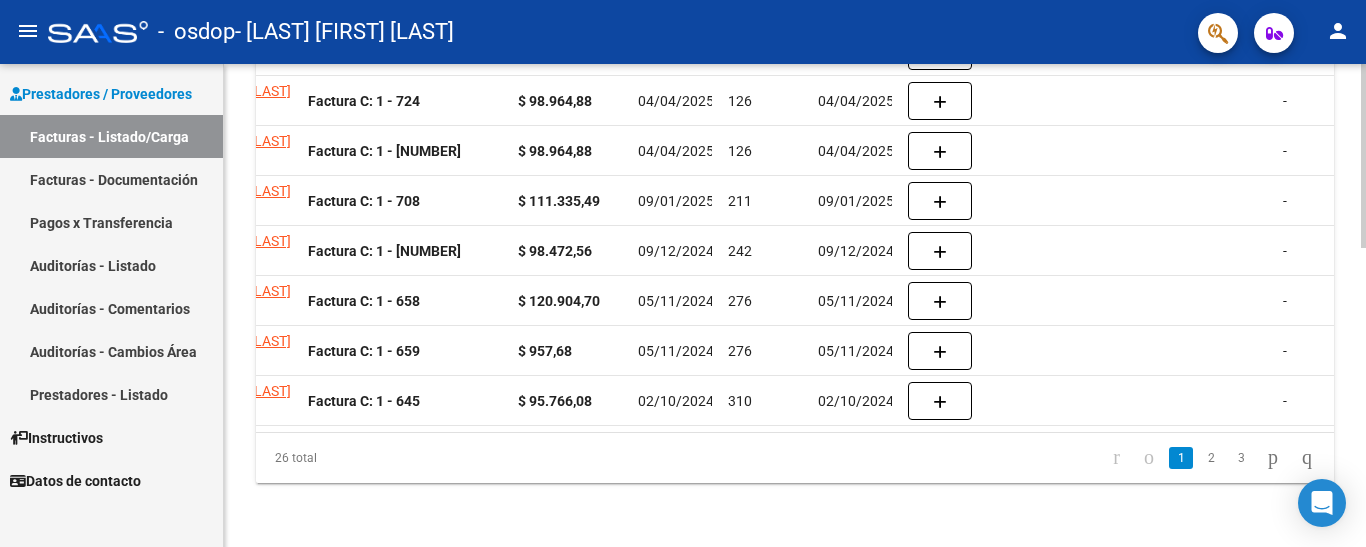 click 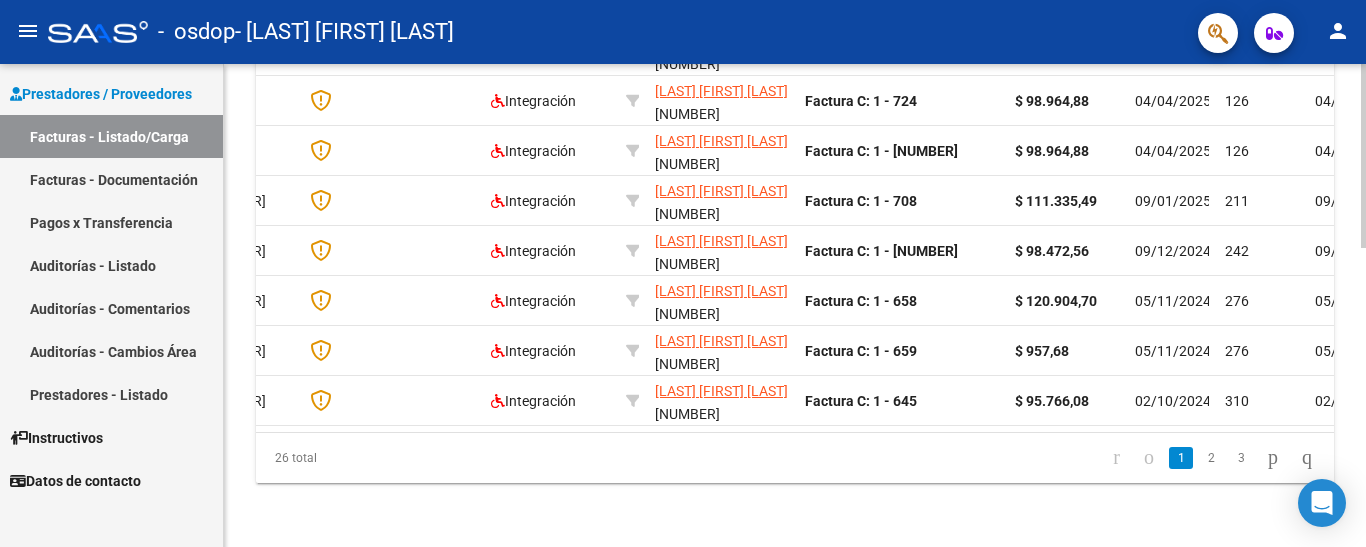 scroll, scrollTop: 0, scrollLeft: 0, axis: both 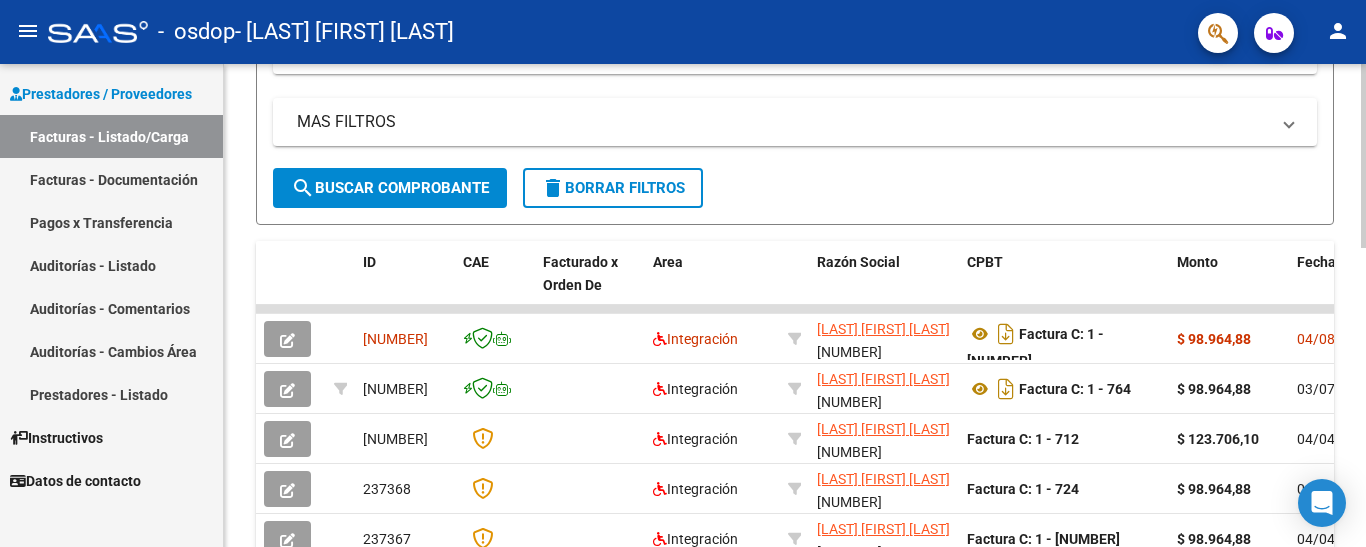 click on "Video tutorial PRESTADORES -> Listado de CPBTs Emitidos por Prestadores / Proveedores (alt+q) Cargar Comprobante
cloud_download CSV cloud_download EXCEL cloud_download Estandar Descarga Masiva
Filtros Id Todos Area Todos Confirmado Mostrar totalizadores FILTROS DEL COMPROBANTE Comprobante Tipo Comprobante Tipo Start date – End date Fec. Comprobante Desde / Hasta Días Emisión Desde(cant. días) Días Emisión Hasta(cant. días) CUIT / Razón Social Pto. Venta Nro. Comprobante Código SSS CAE Válido CAE Válido Todos Cargado Módulo Hosp. Todos Tiene facturacion Apócrifa Hospital Refes FILTROS DE INTEGRACION Período De Prestación Campos del Archivo de Rendición Devuelto x SSS (dr_envio) Todos Rendido x SSS (dr_envio) Tipo de Registro Tipo de Registro Período Presentación Período Presentación Campos del Legajo Asociado (preaprobación) Afiliado Legajo (cuil/nombre) Todos Solo facturas preaprobadas MAS FILTROS Todos Con Doc. Respaldatoria Todos Con Trazabilidad Todos – –" 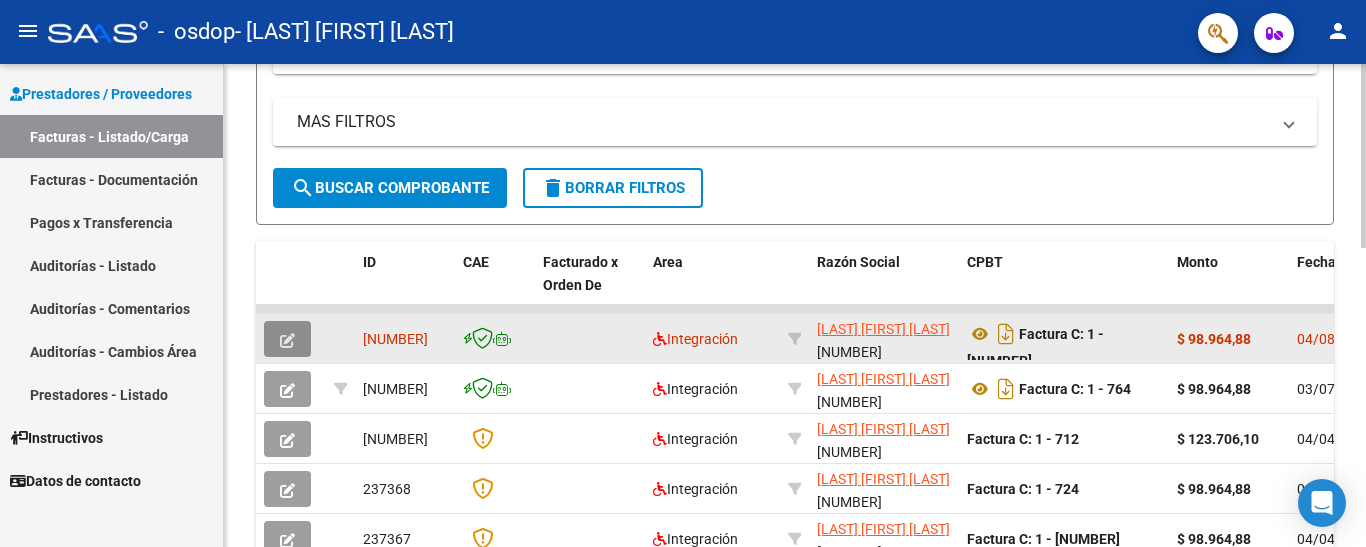 click 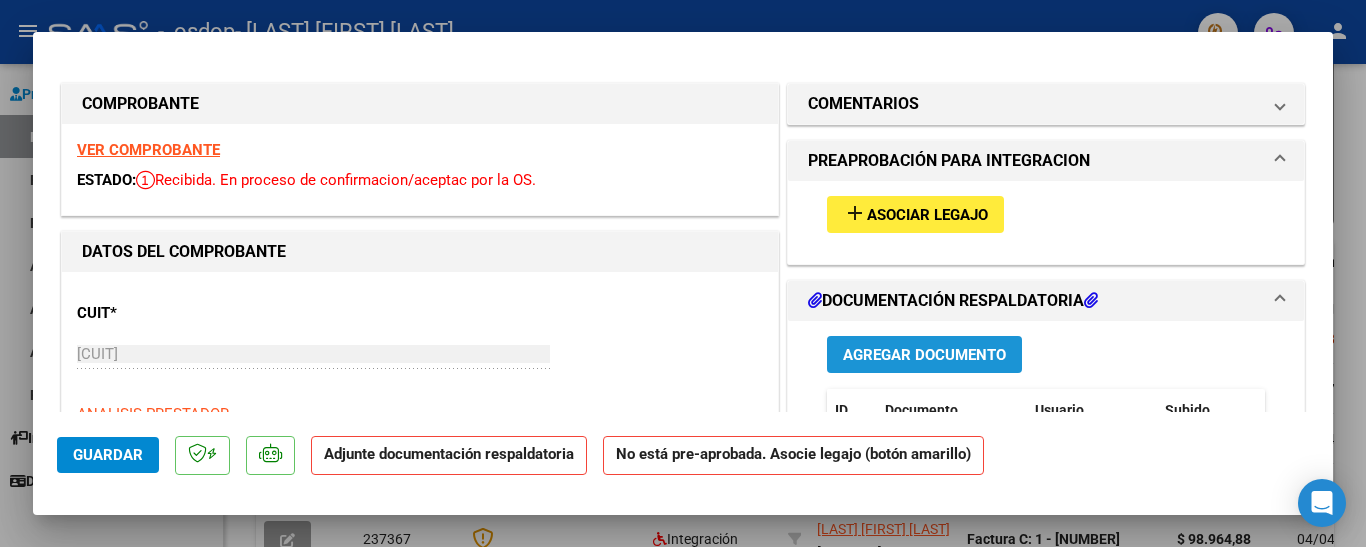 click on "Agregar Documento" at bounding box center (924, 355) 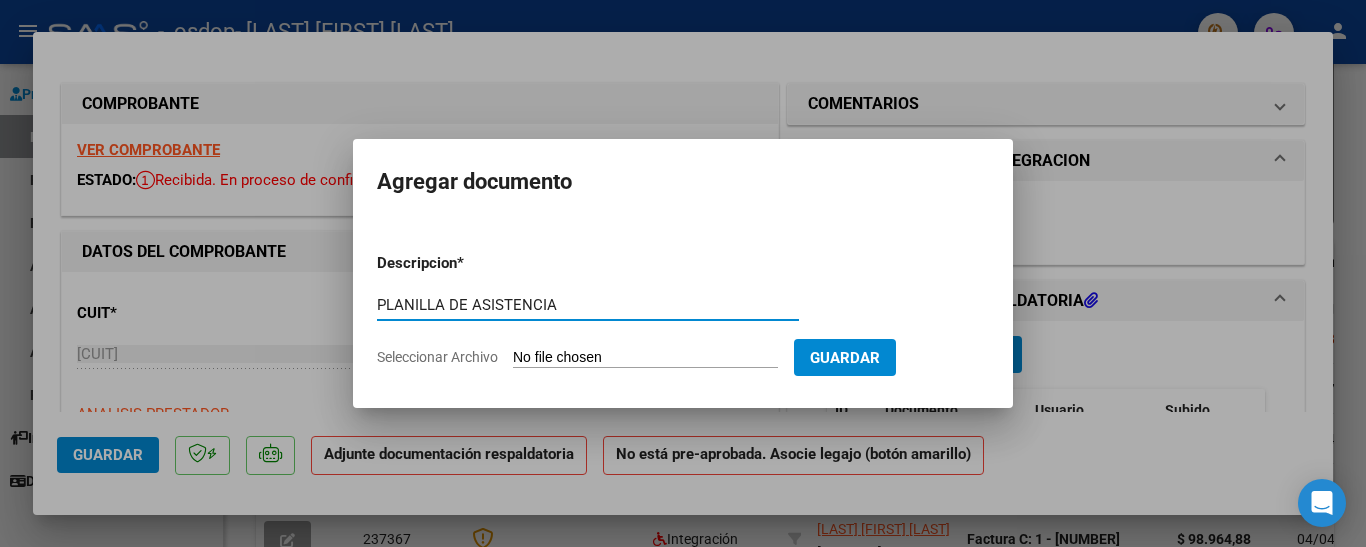 type on "PLANILLA DE ASISTENCIA" 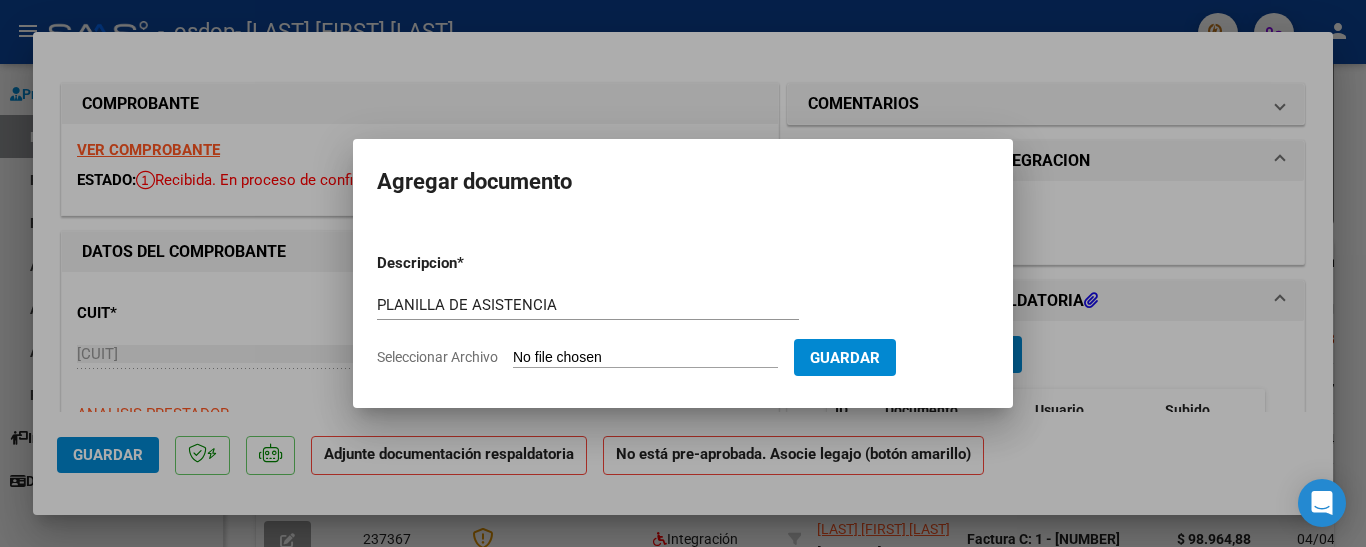 click on "Seleccionar Archivo" at bounding box center [645, 358] 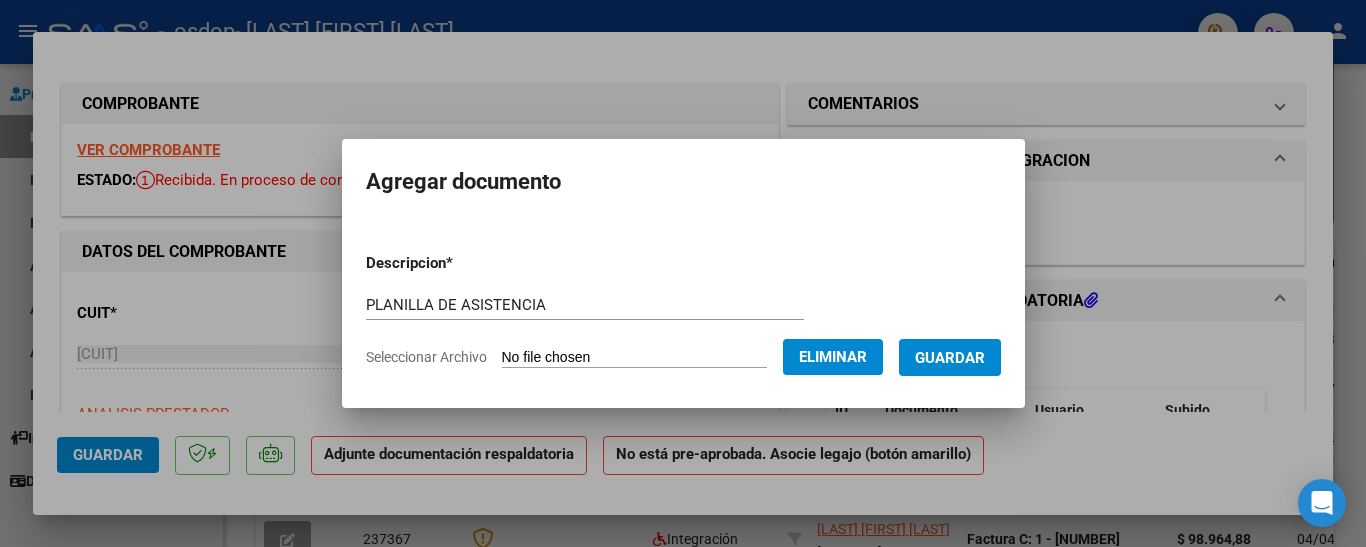 click on "Guardar" at bounding box center [950, 358] 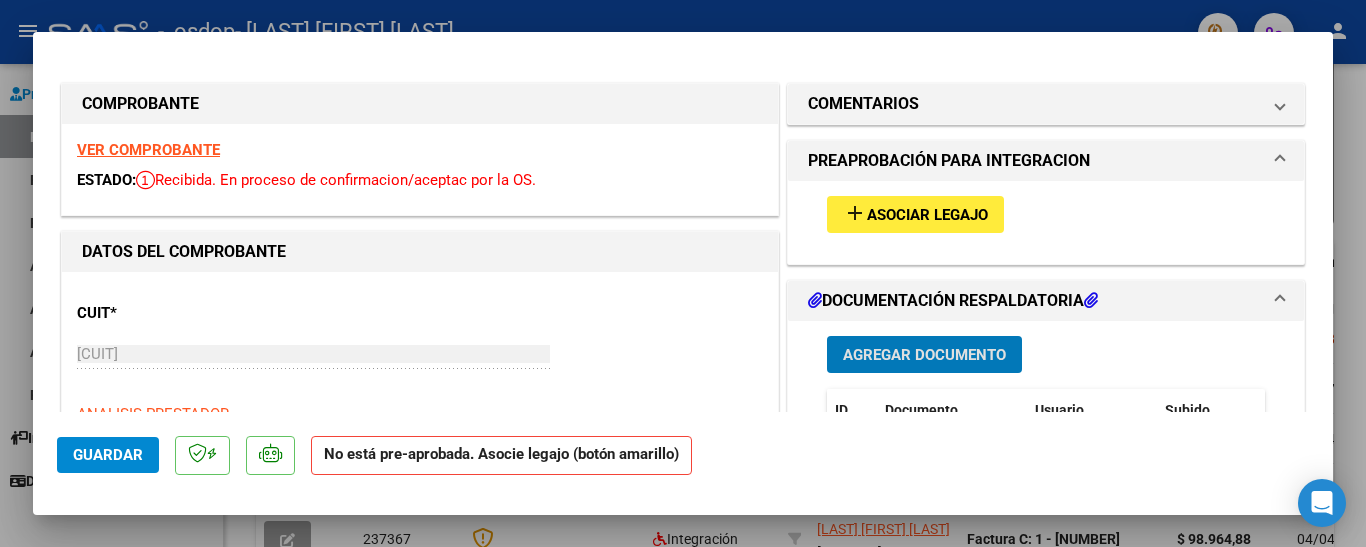 click at bounding box center [683, 273] 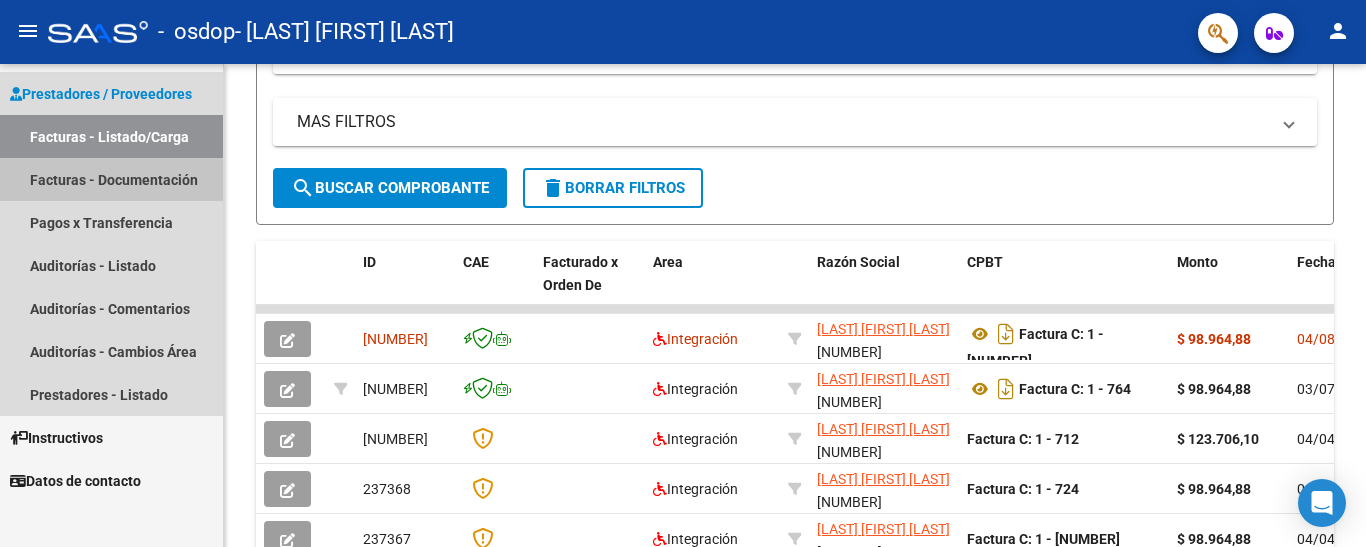 click on "Facturas - Documentación" at bounding box center [111, 179] 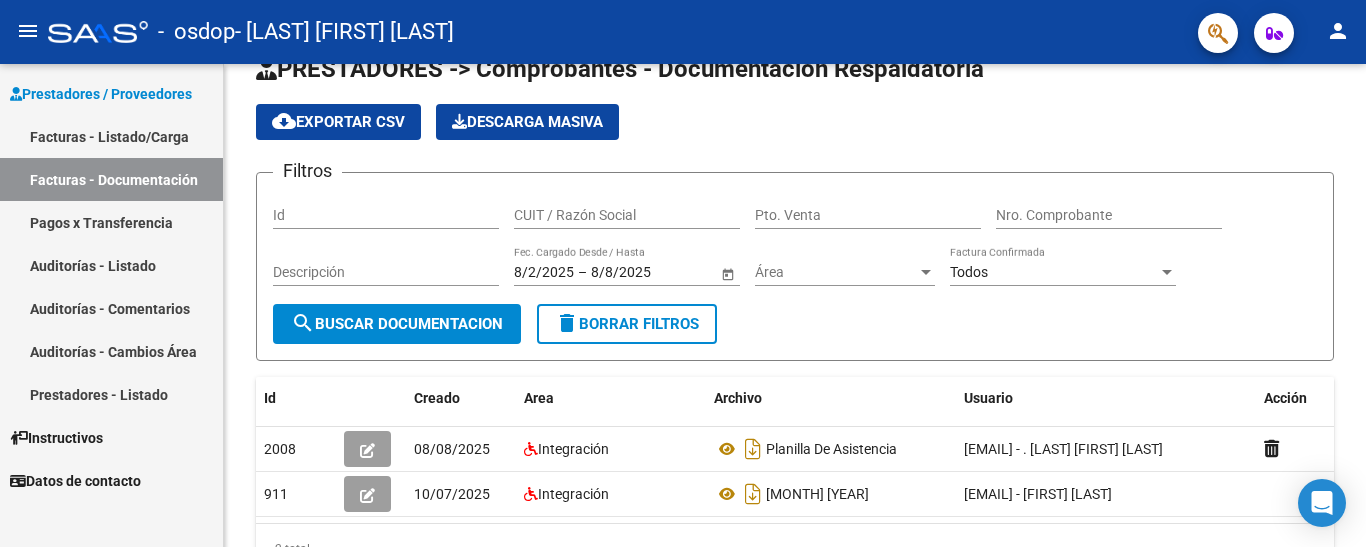 scroll, scrollTop: 160, scrollLeft: 0, axis: vertical 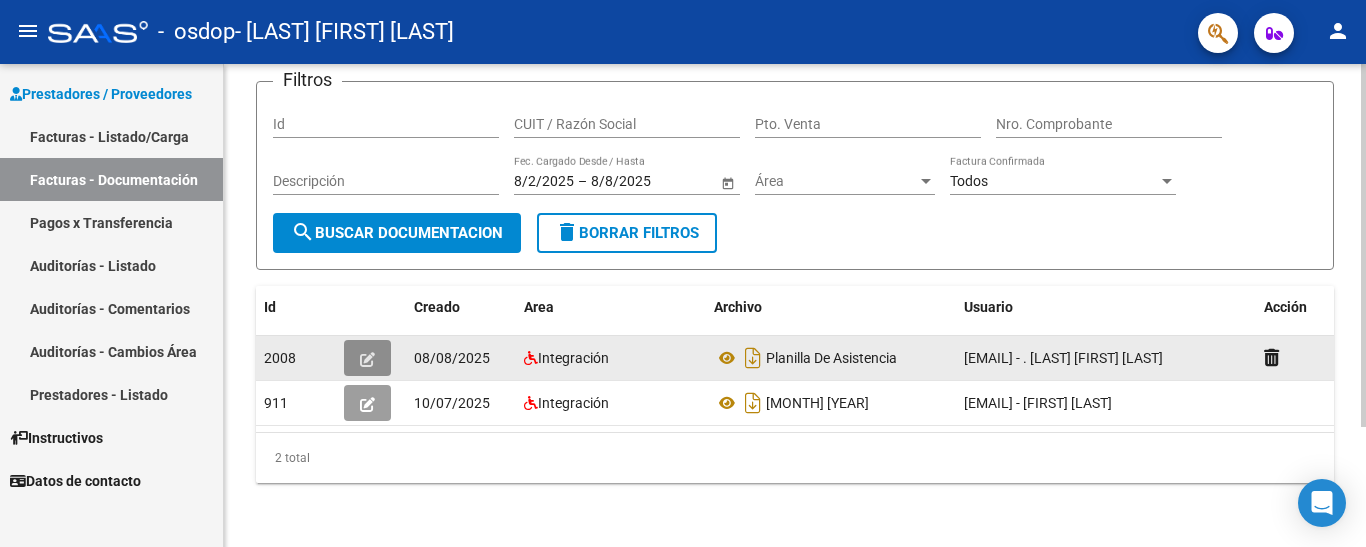 click 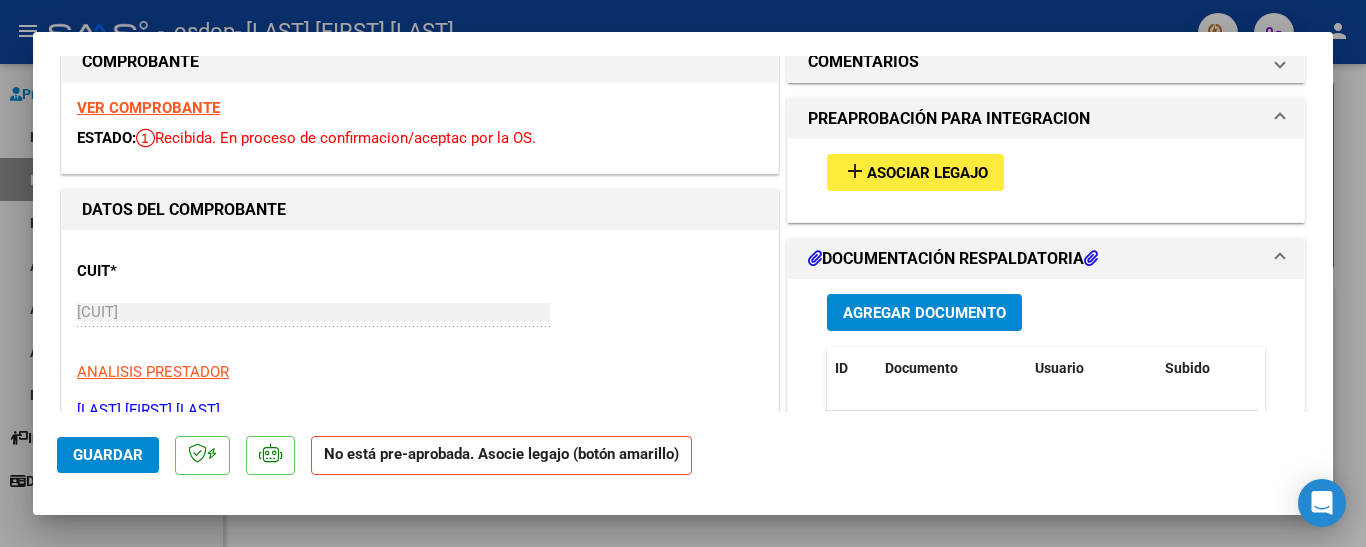 scroll, scrollTop: 0, scrollLeft: 0, axis: both 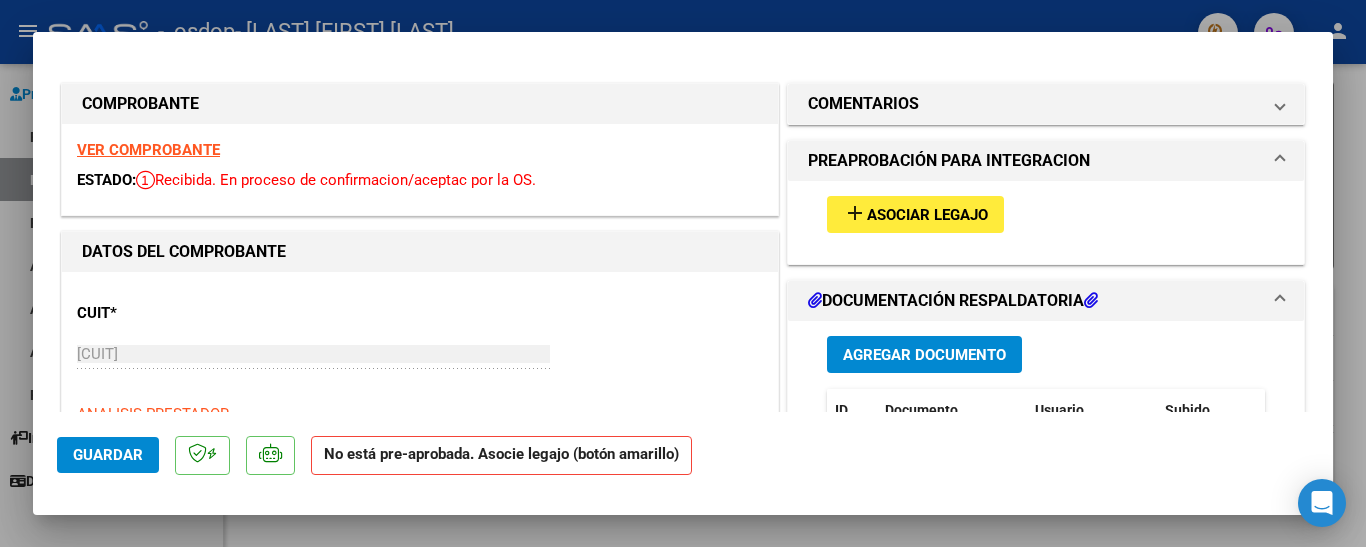 click at bounding box center [683, 273] 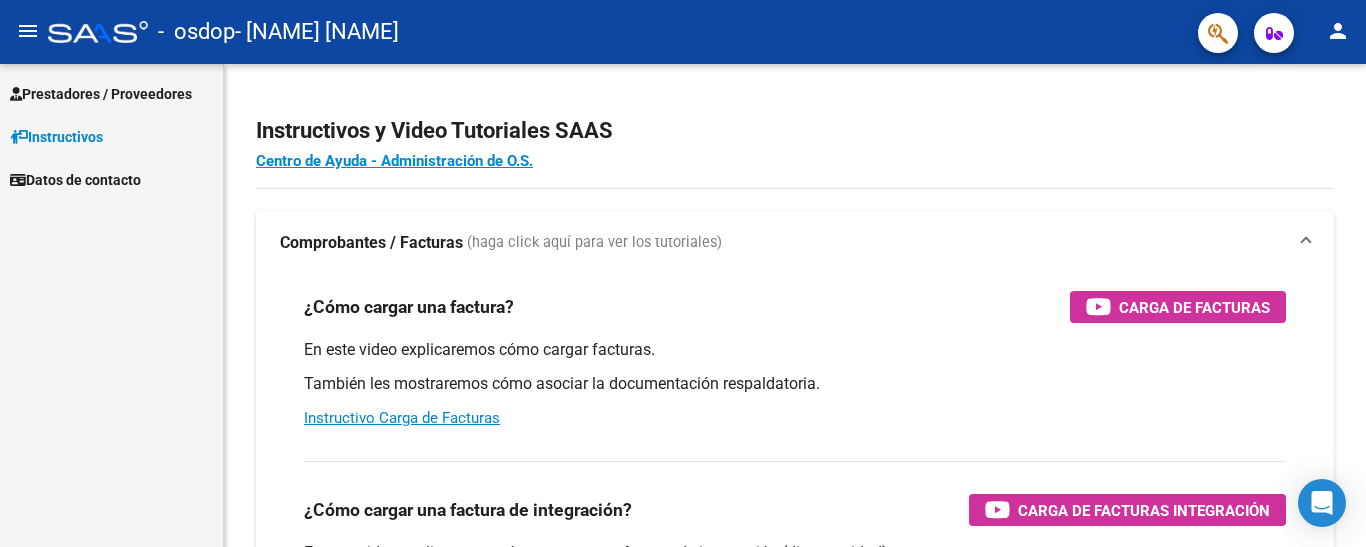 scroll, scrollTop: 0, scrollLeft: 0, axis: both 